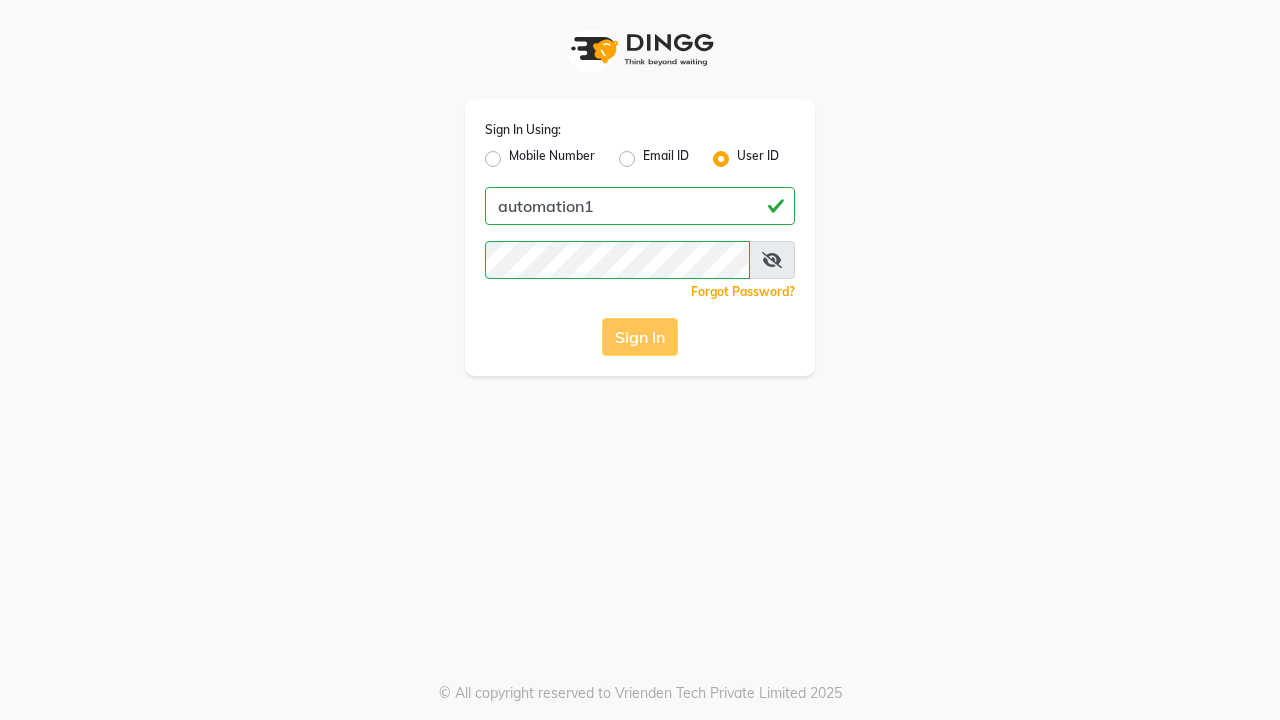 scroll, scrollTop: 0, scrollLeft: 0, axis: both 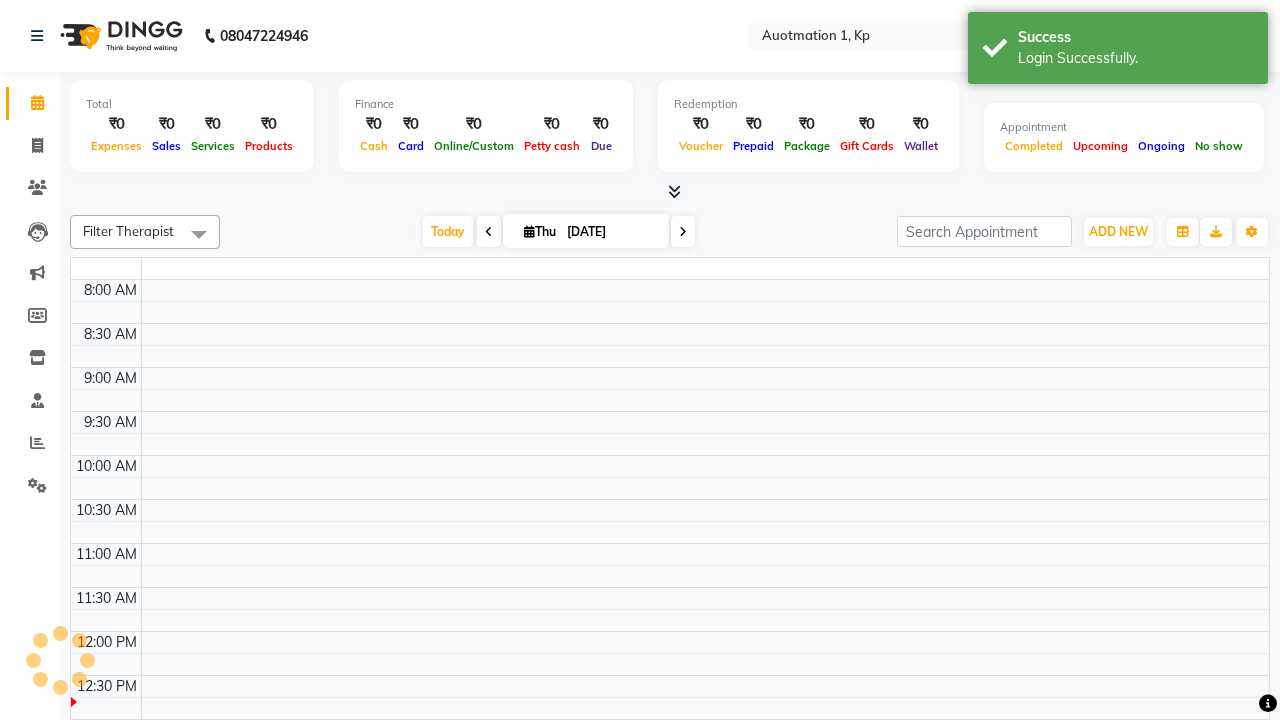 select on "en" 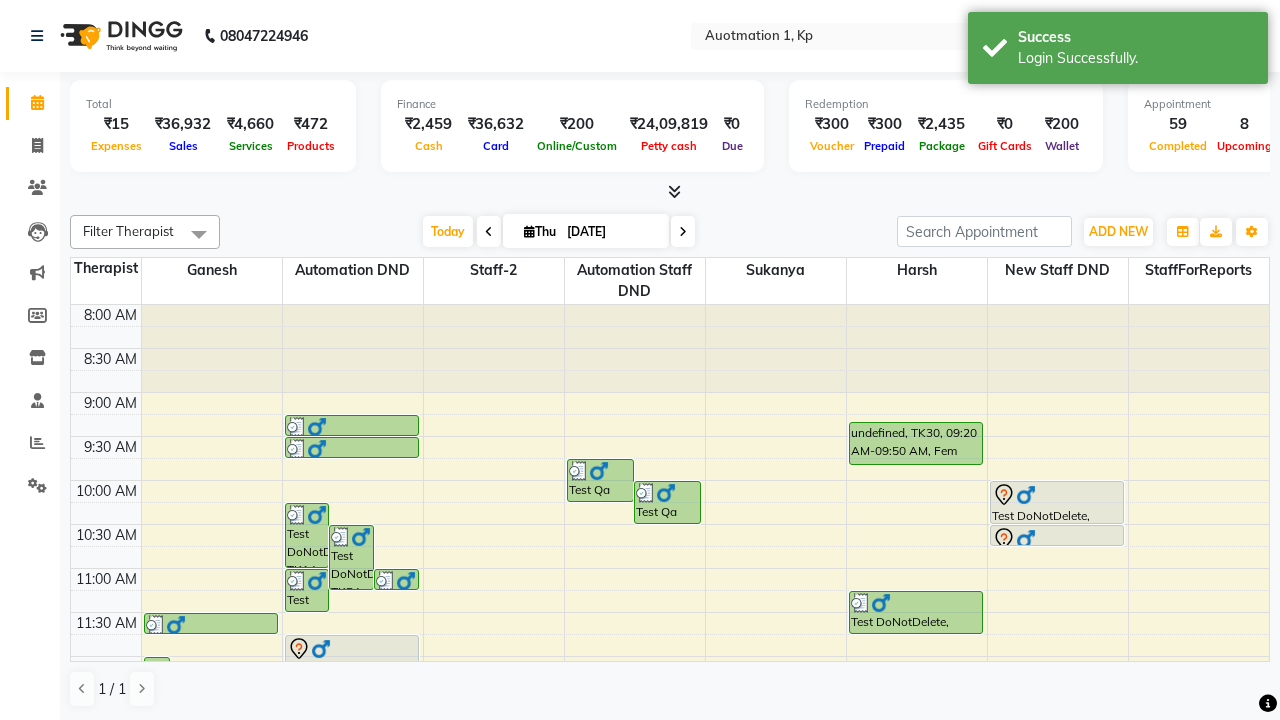 scroll, scrollTop: 0, scrollLeft: 0, axis: both 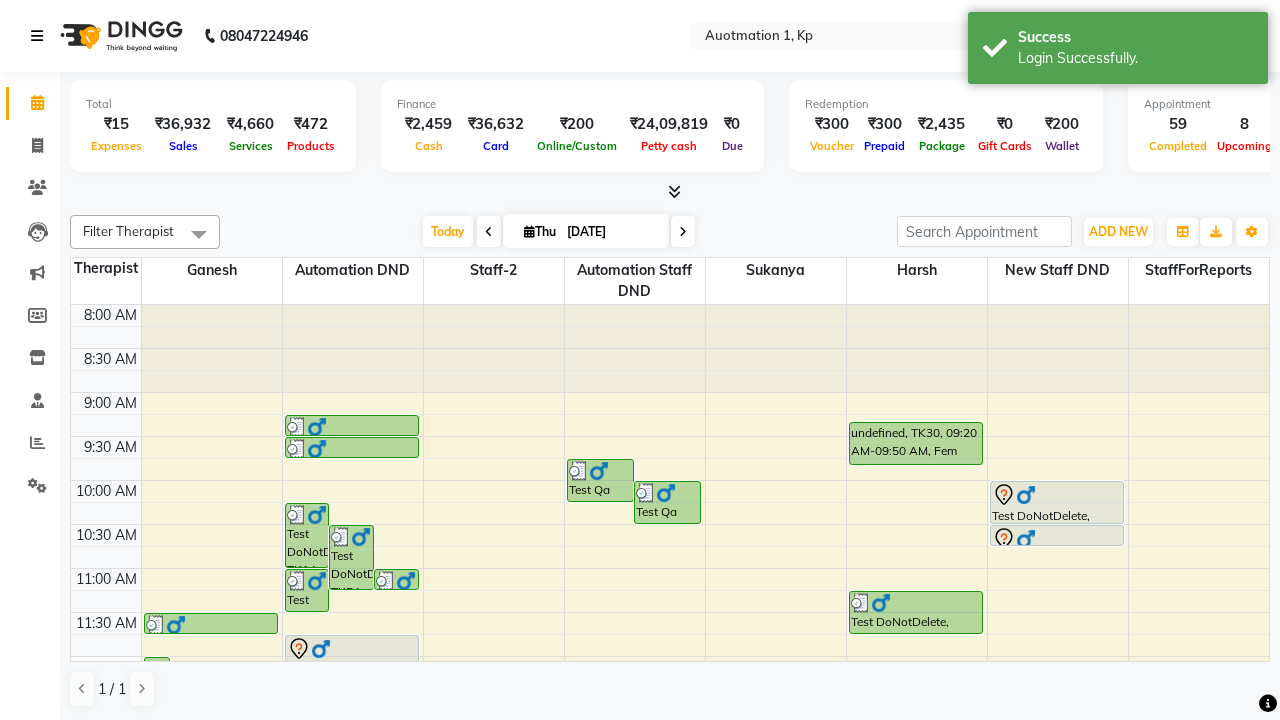 click at bounding box center (37, 36) 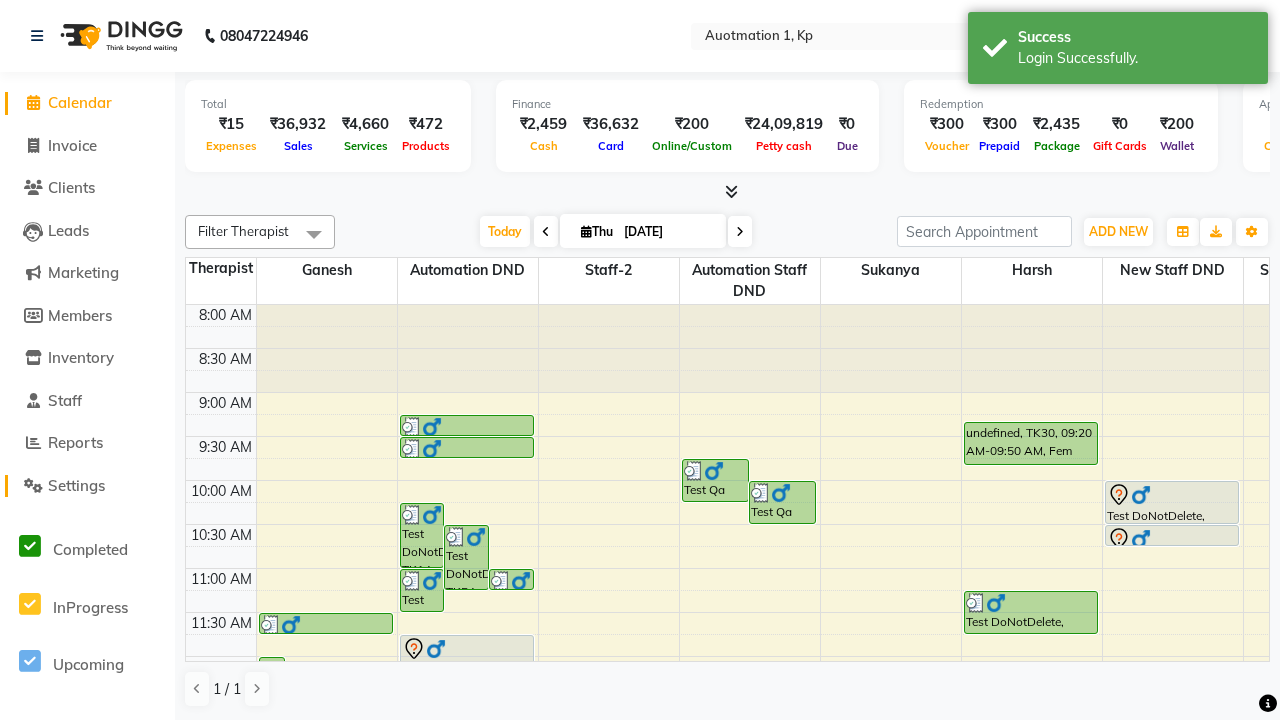 click on "Settings" 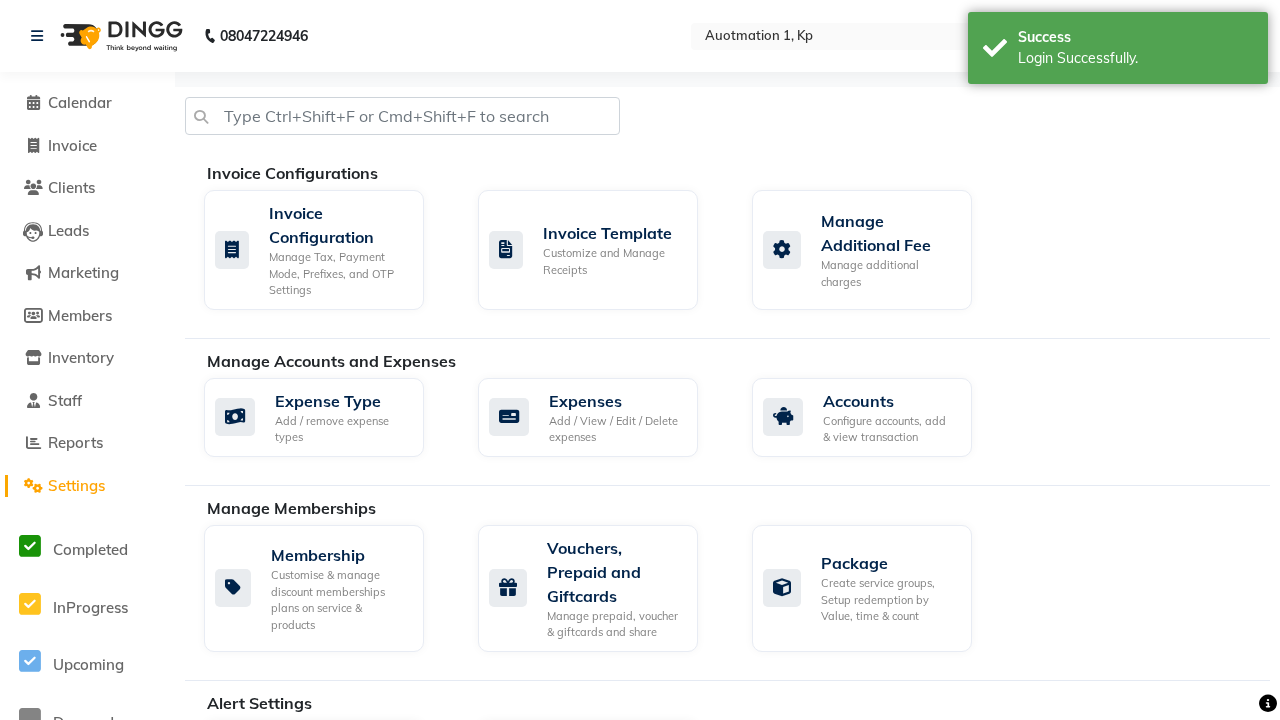 click on "Manage reset opening cash, change password." 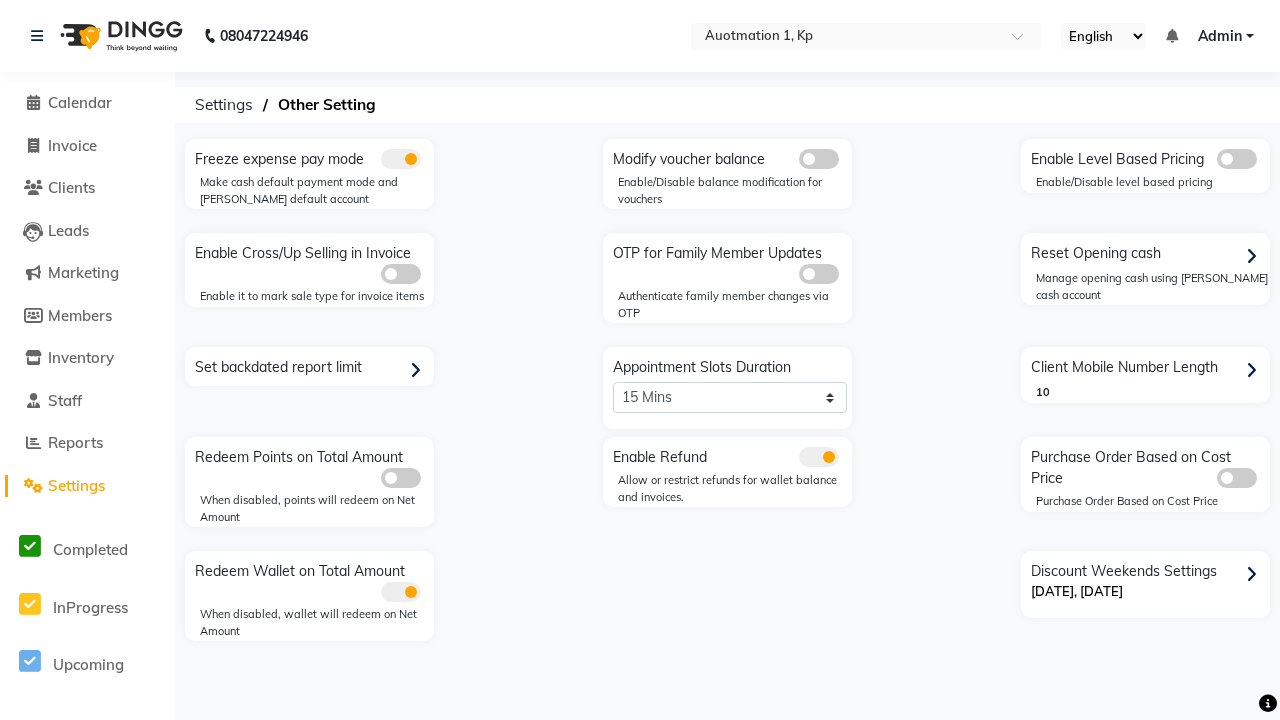 click 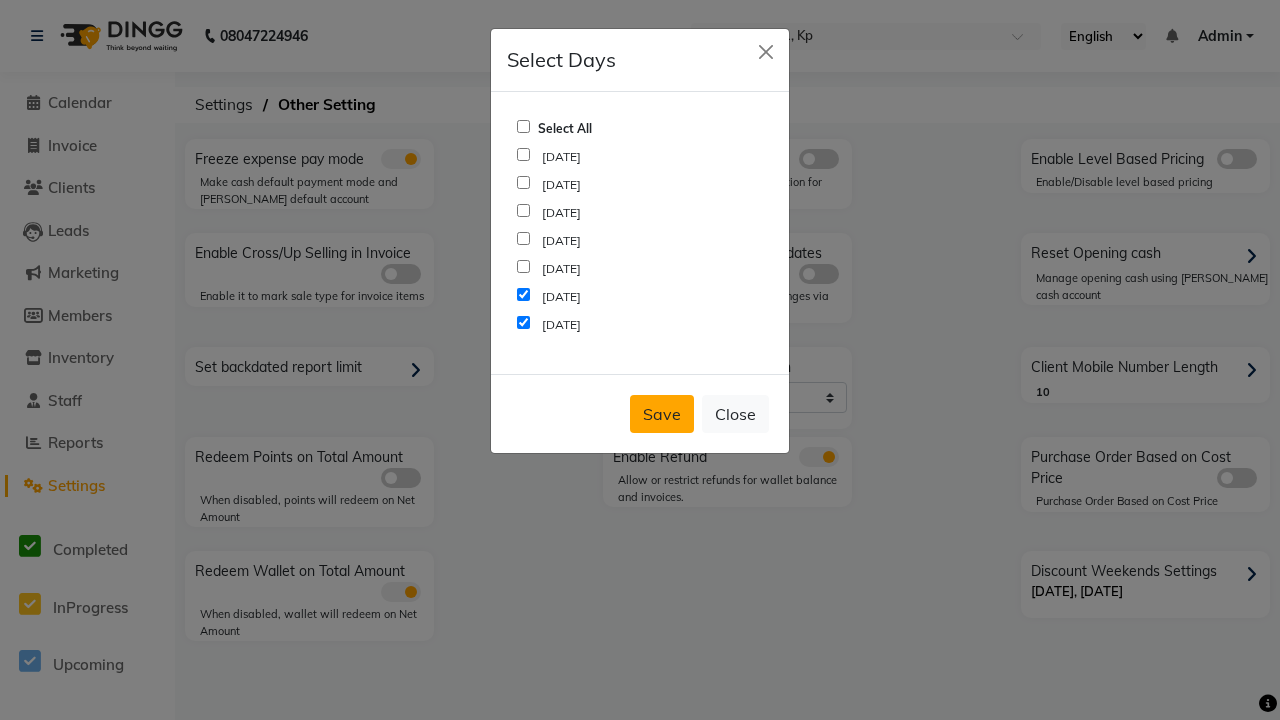 click on "Save" 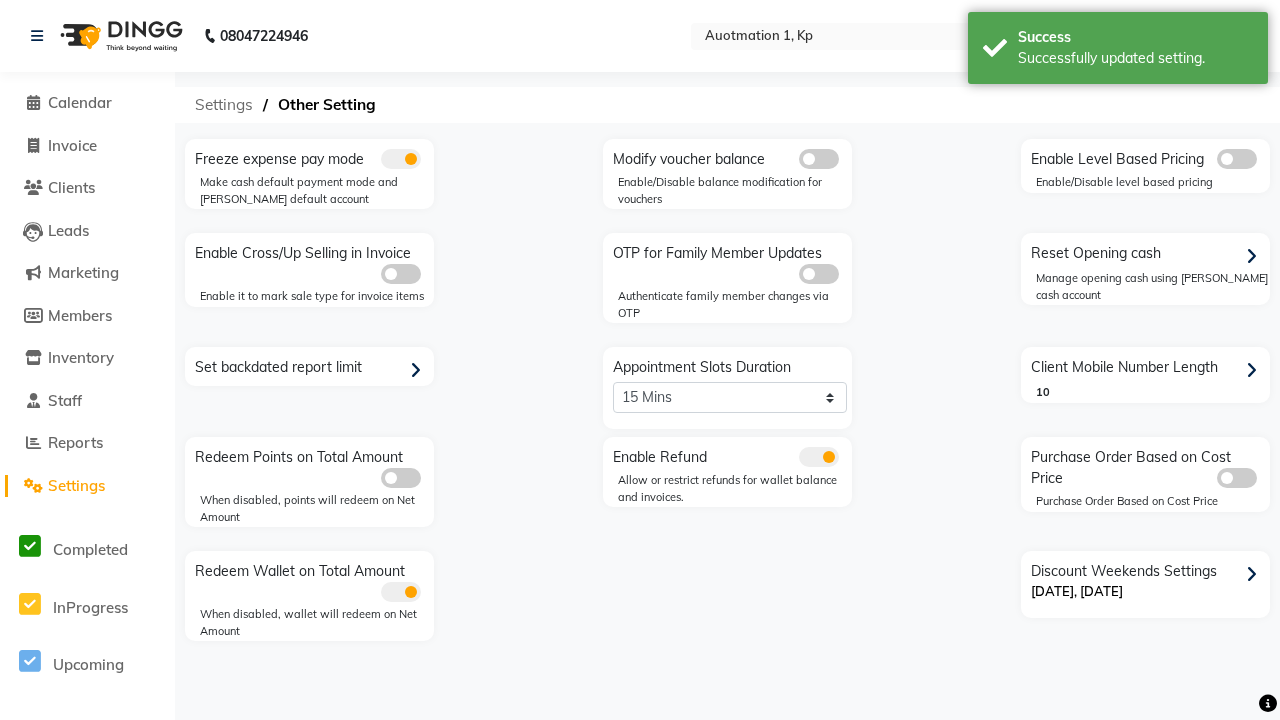 click on "Settings" 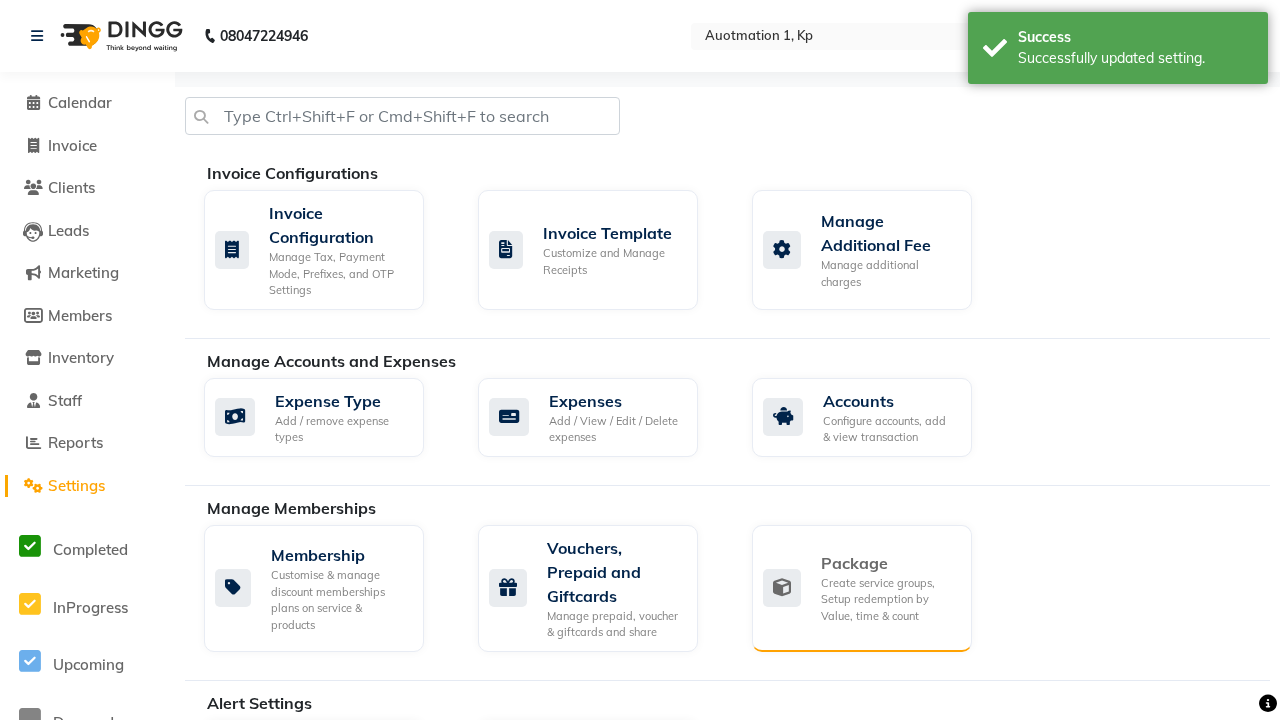 click on "Package" 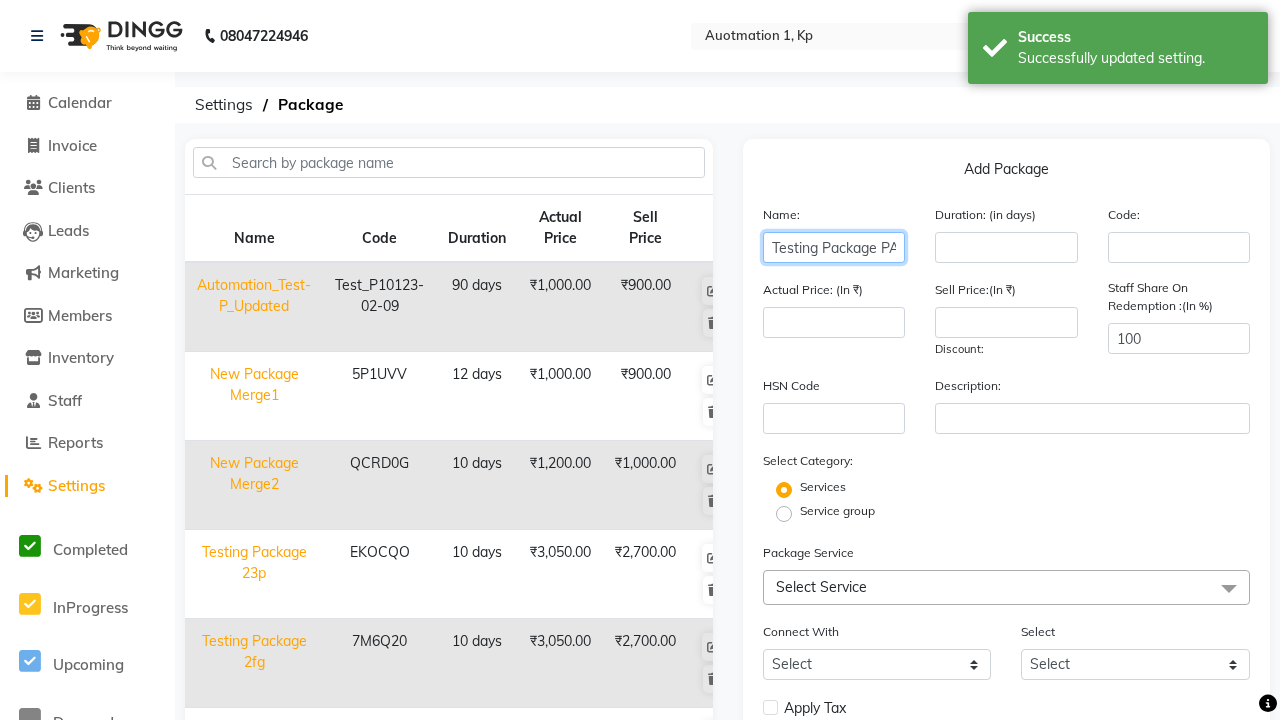 type on "Testing Package PA1" 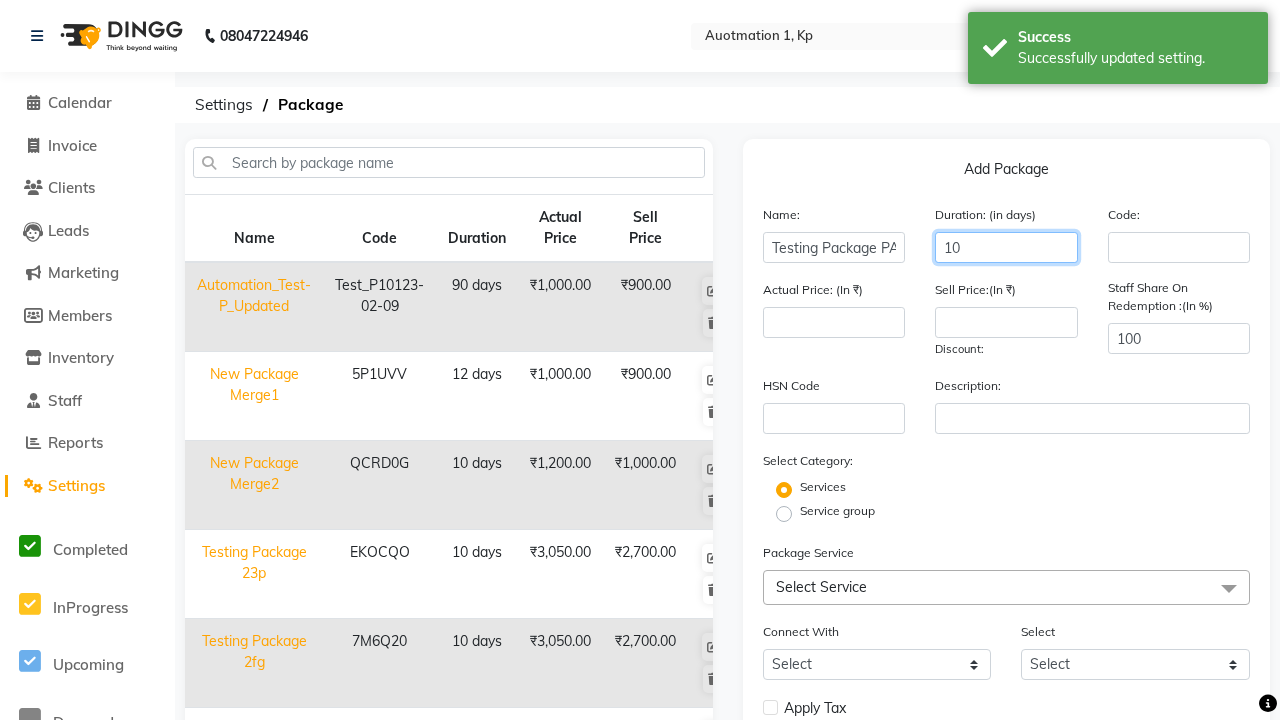 type on "10" 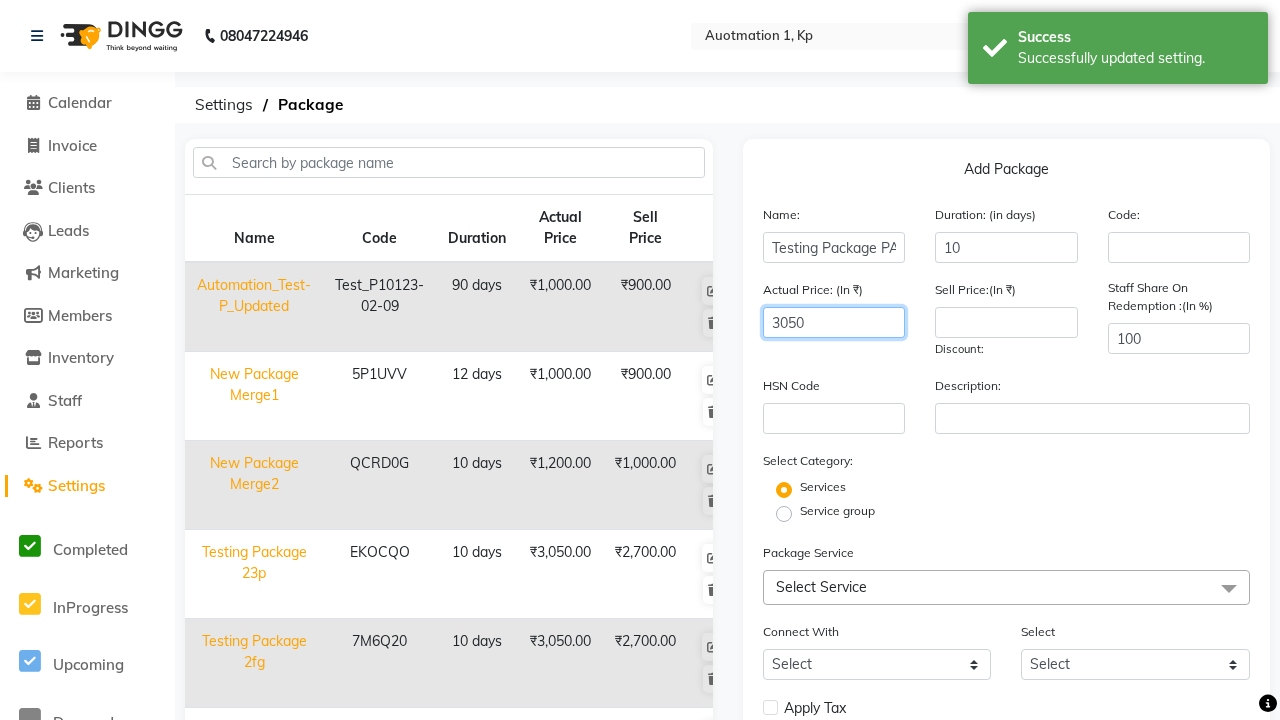 scroll, scrollTop: 0, scrollLeft: 0, axis: both 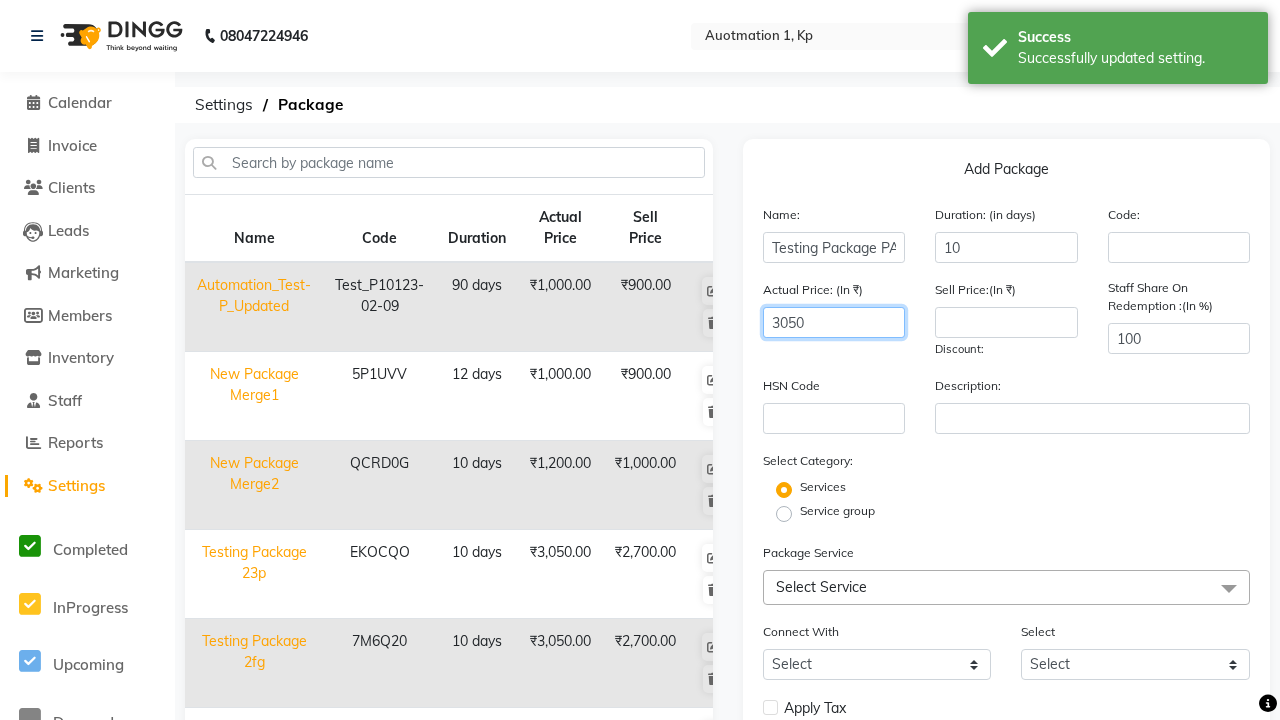 type on "3050" 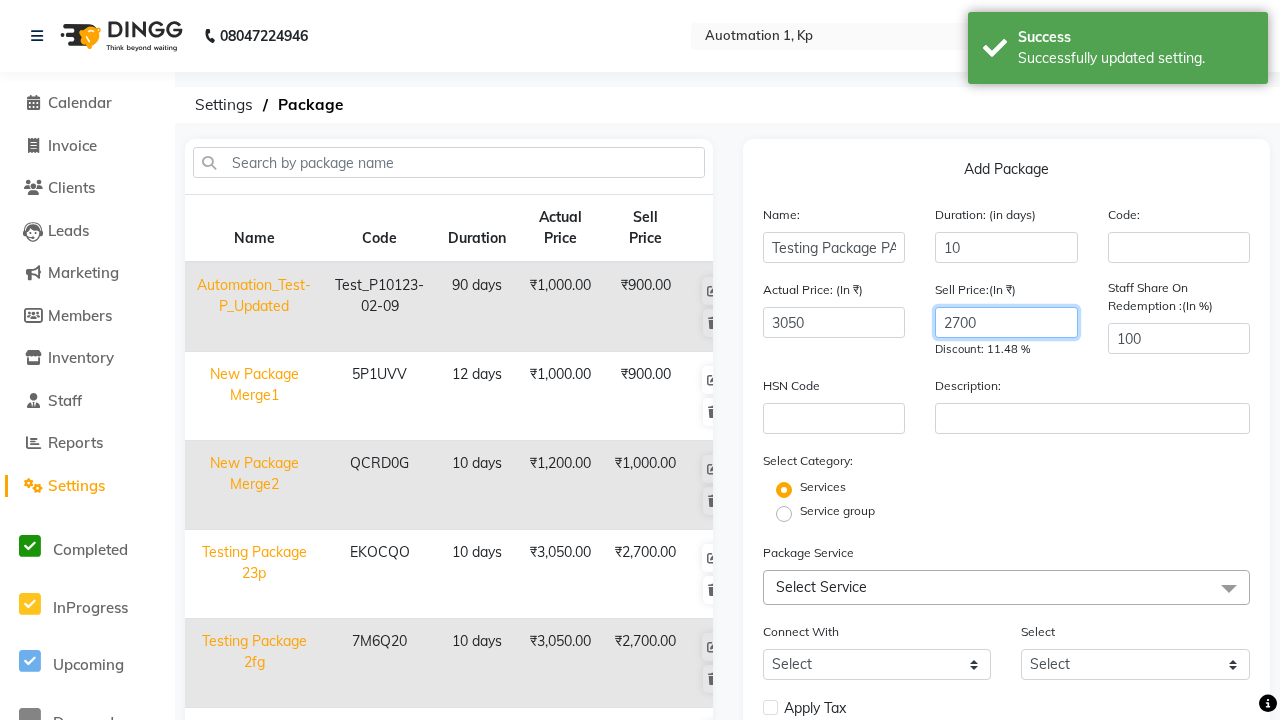 type on "2700" 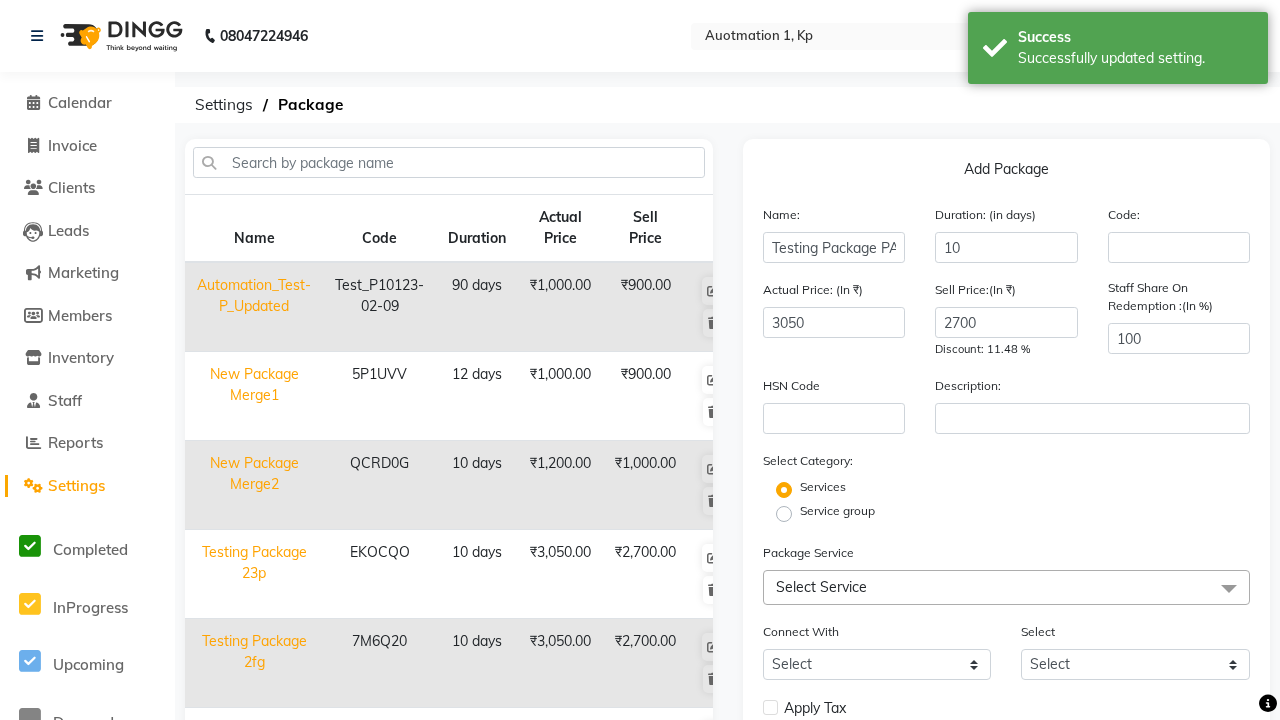 click on "Service group" 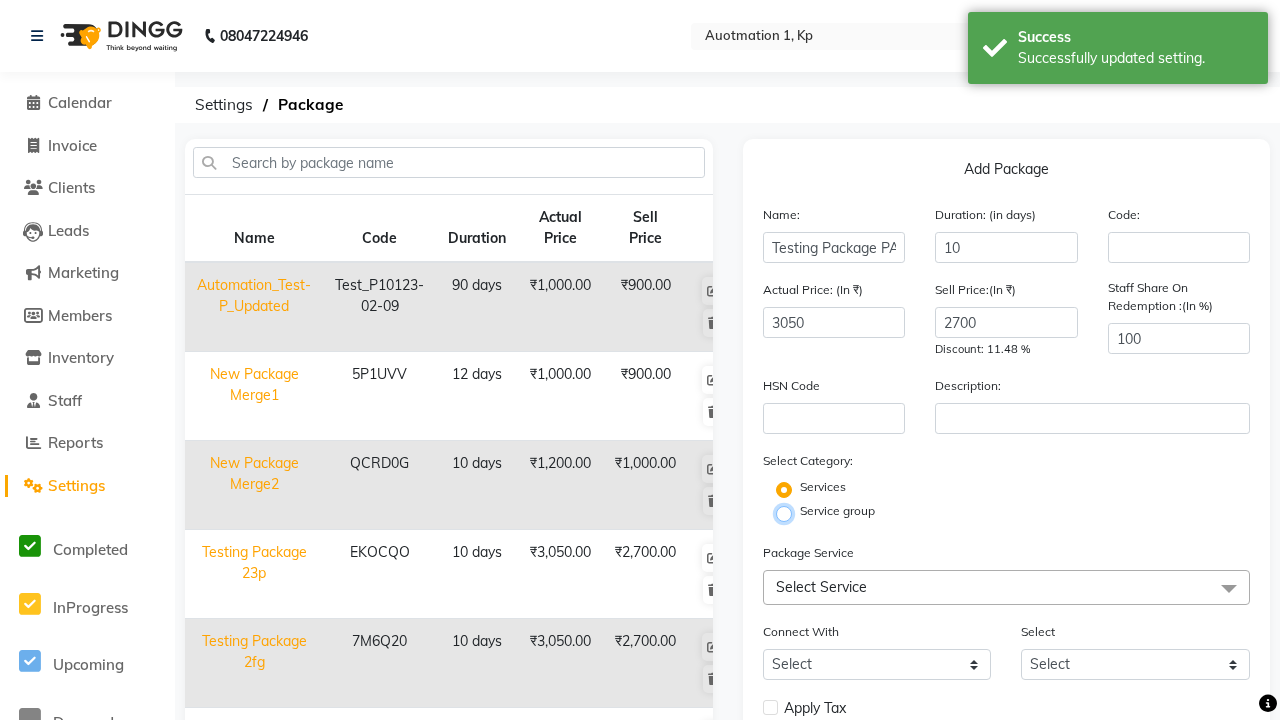 click on "Service group" at bounding box center [790, 512] 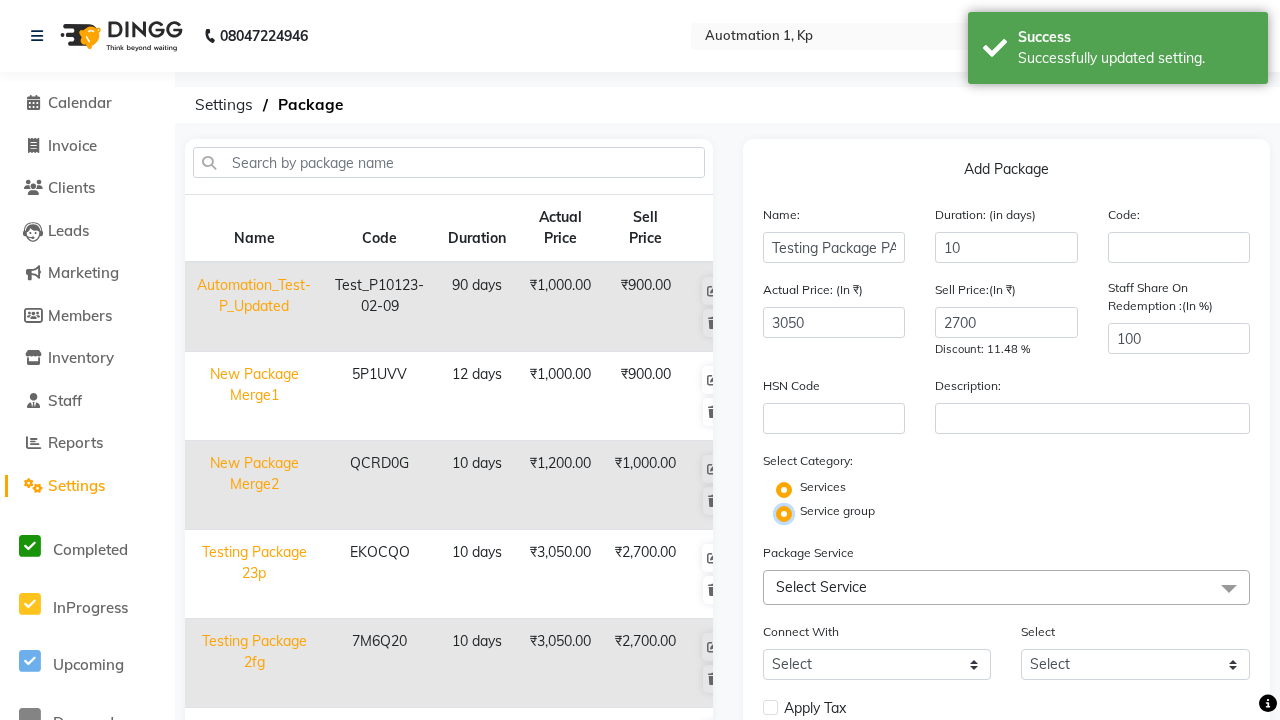 radio on "false" 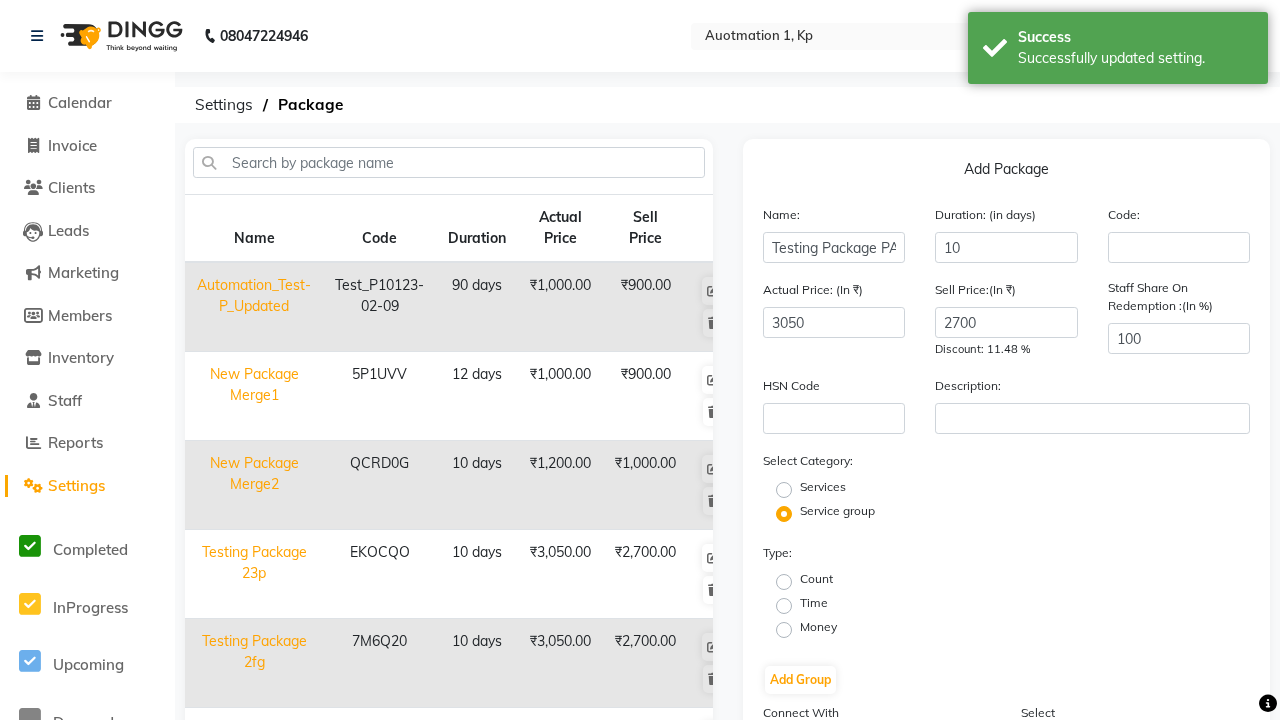 click on "Money" 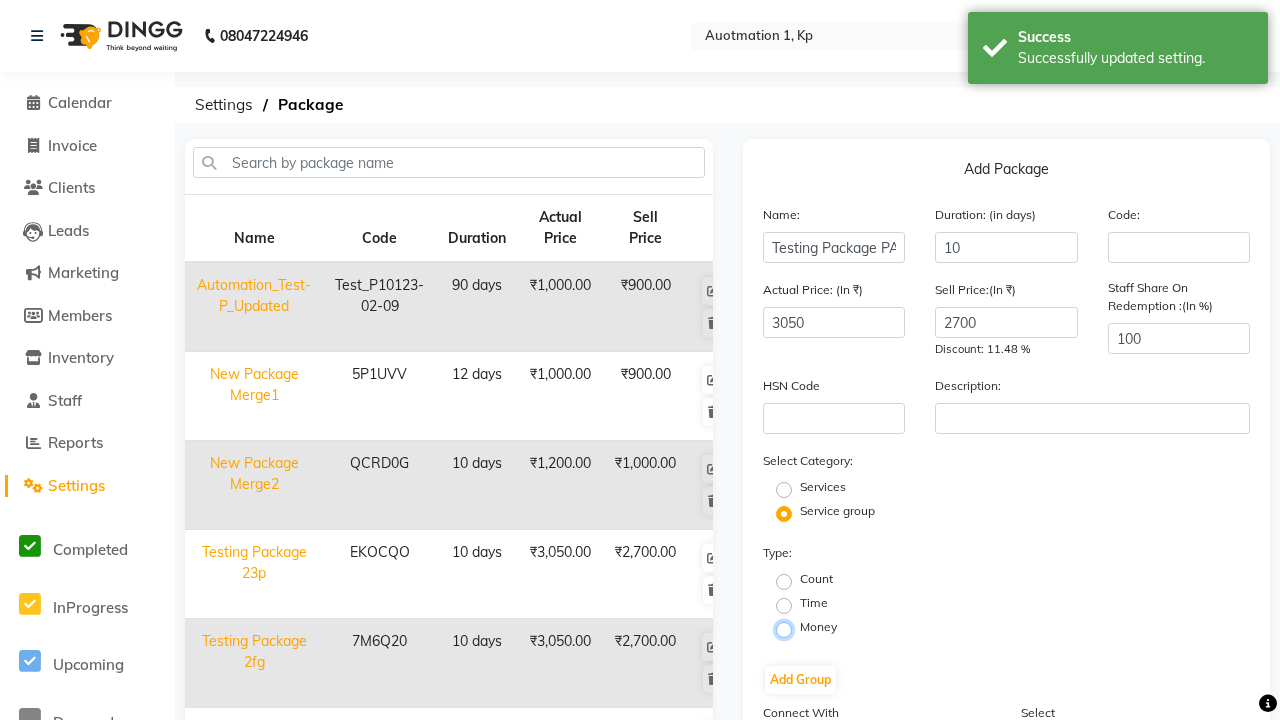 click on "Money" at bounding box center [790, 628] 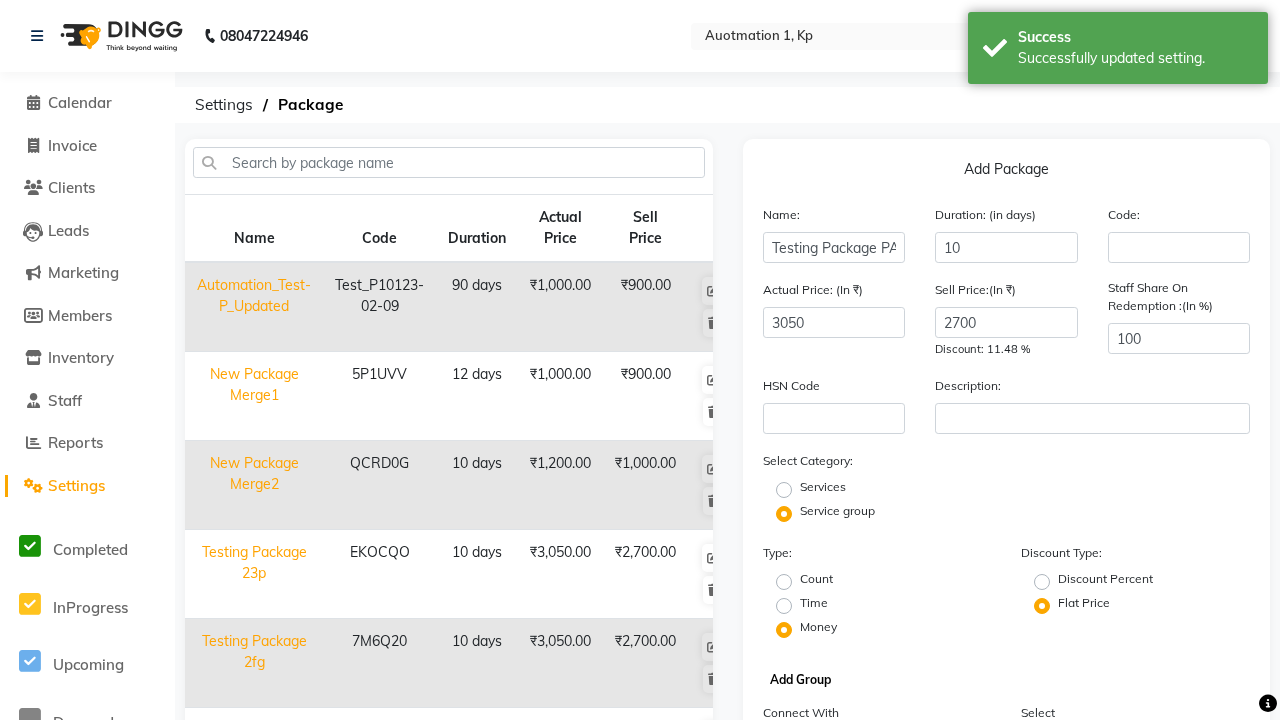 click on "Add Group" 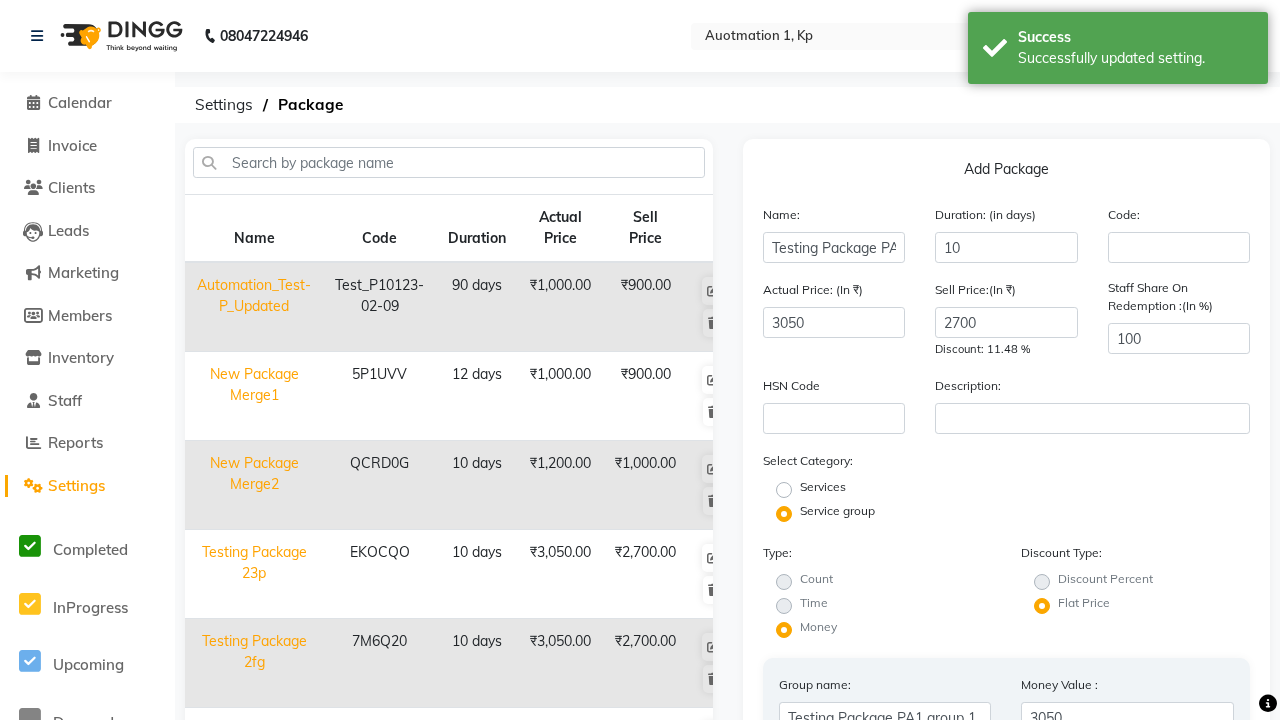 type on "025" 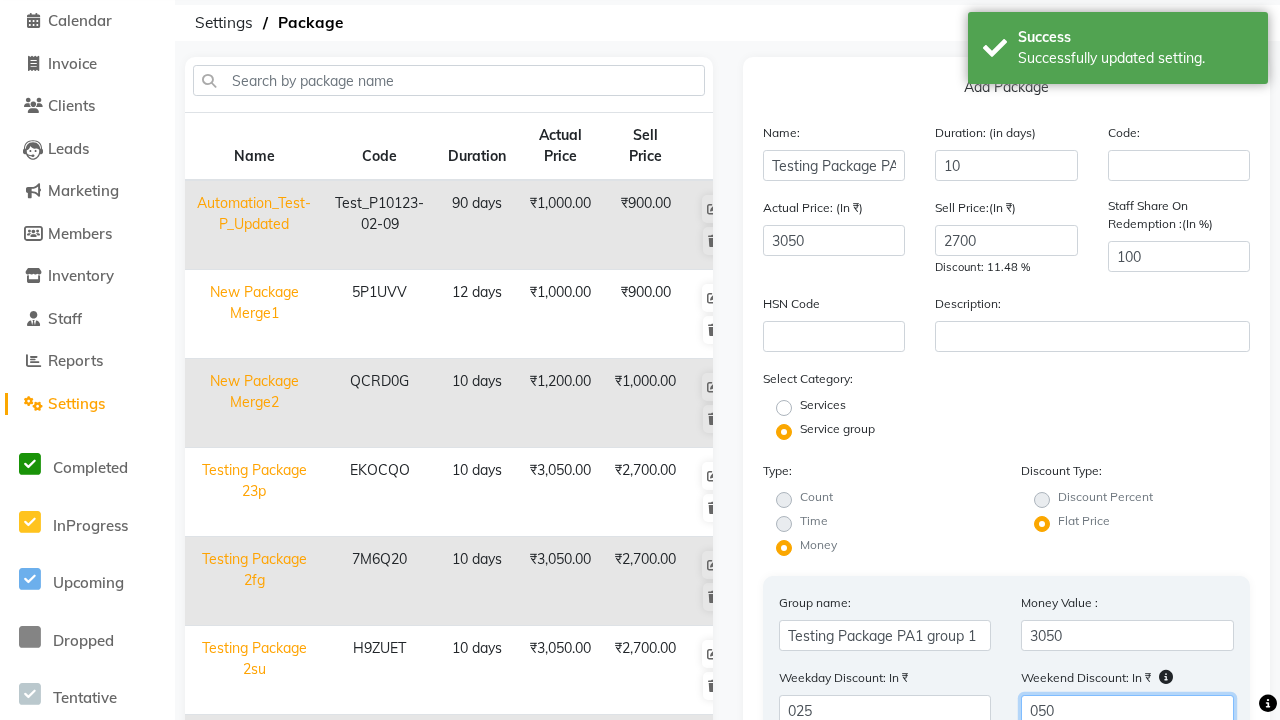 scroll, scrollTop: 0, scrollLeft: 5, axis: horizontal 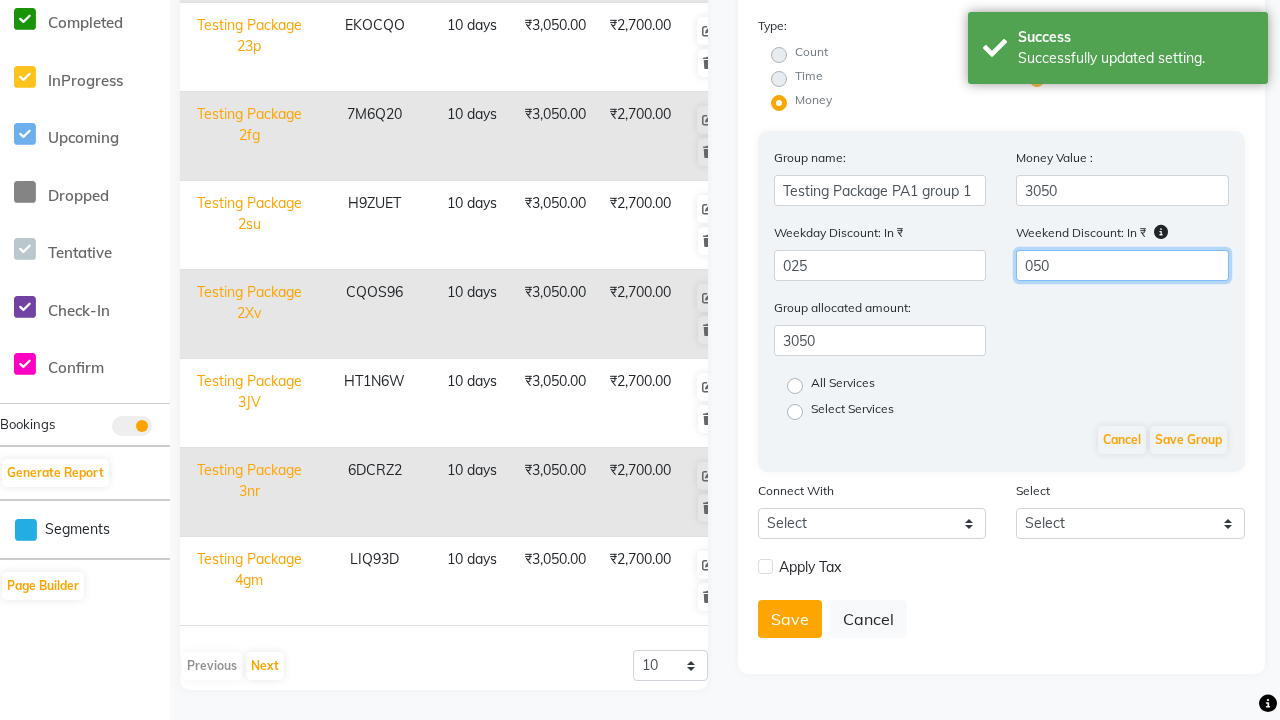 type on "050" 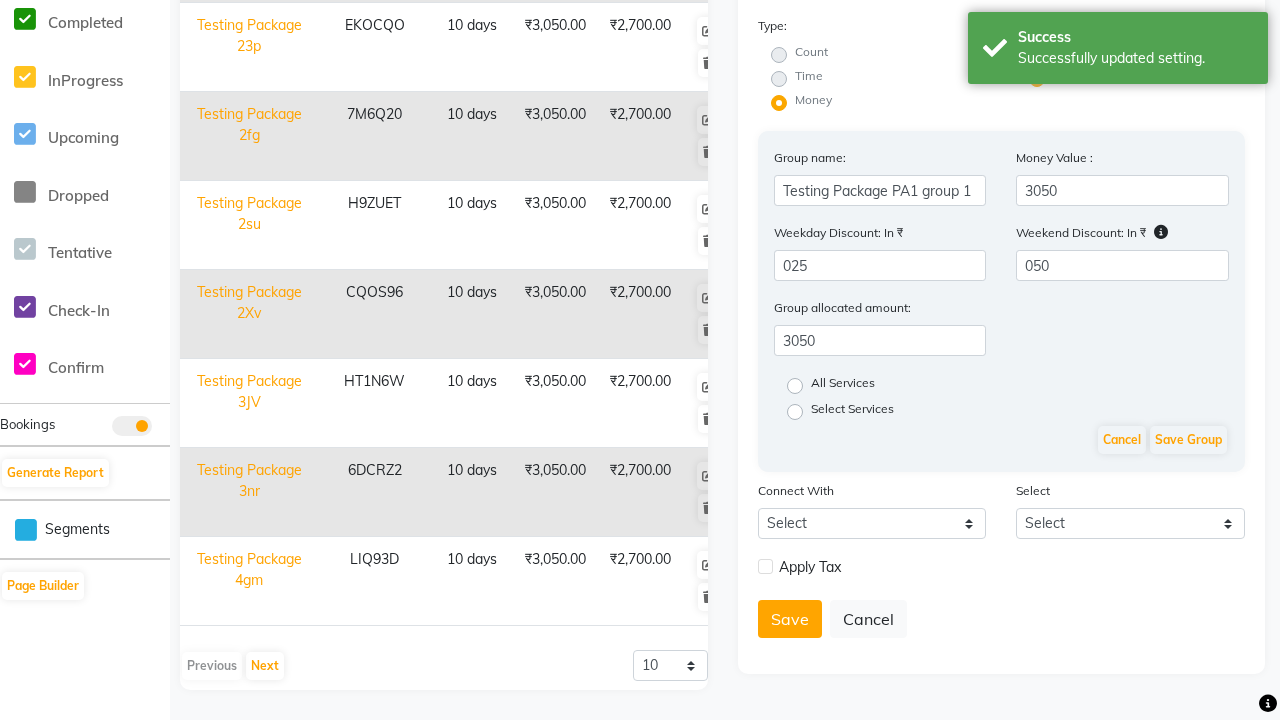 click on "All Services" 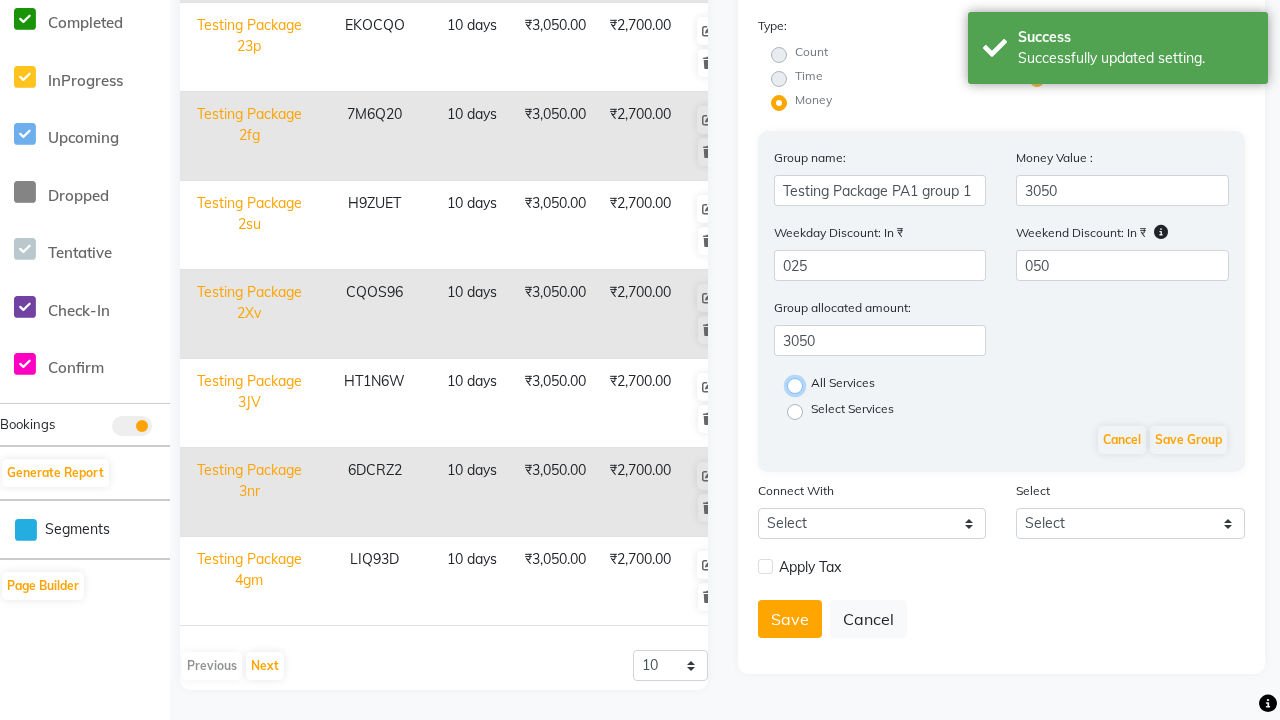 click on "All Services" at bounding box center (801, 384) 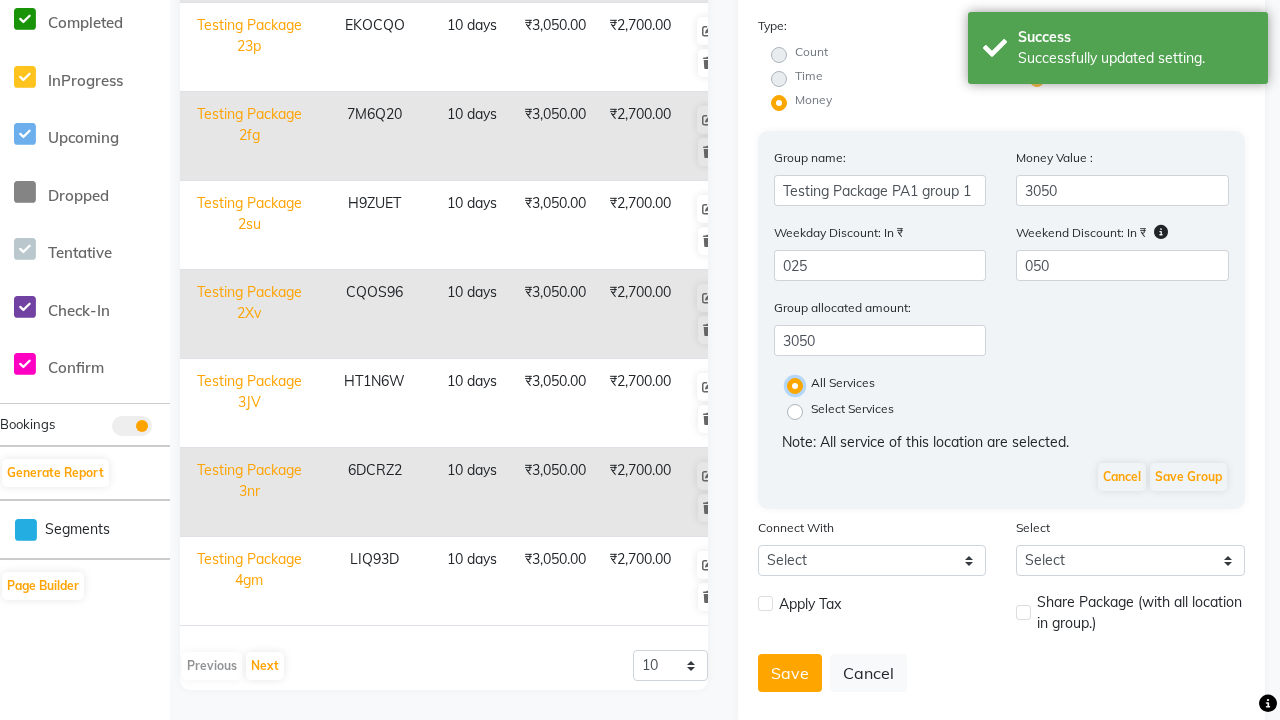 scroll, scrollTop: 0, scrollLeft: 0, axis: both 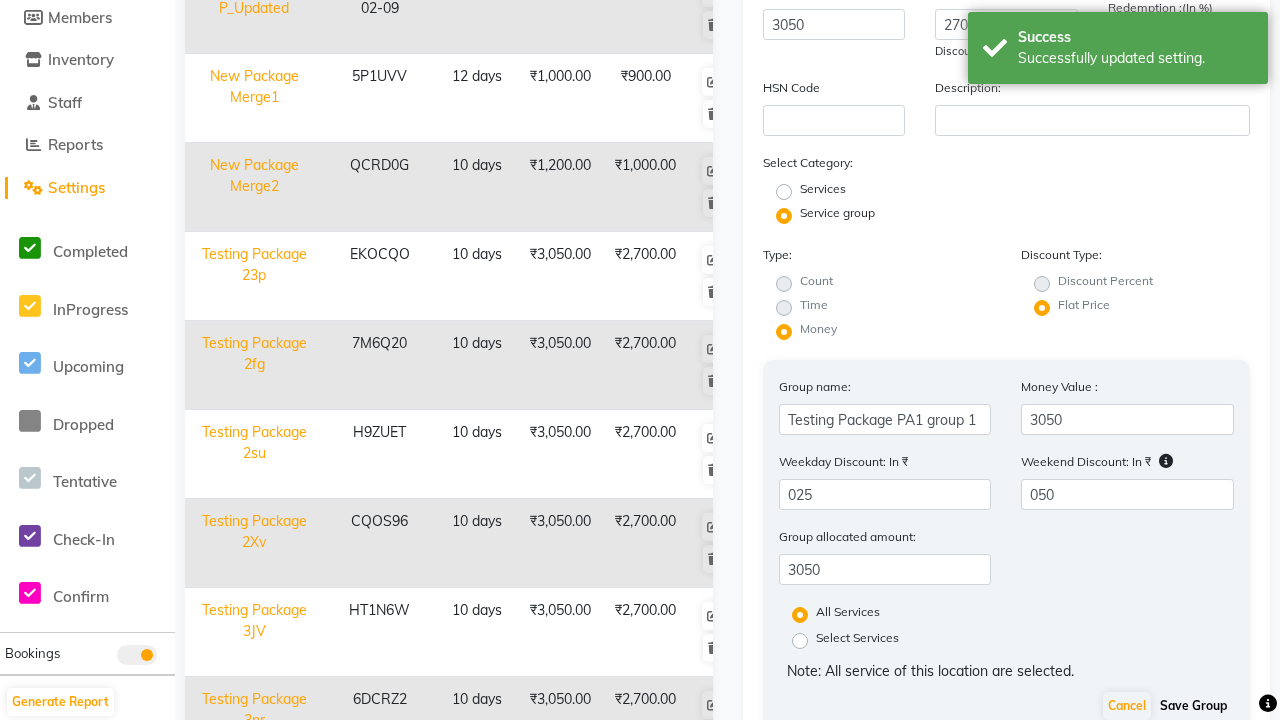 click on "Save Group" 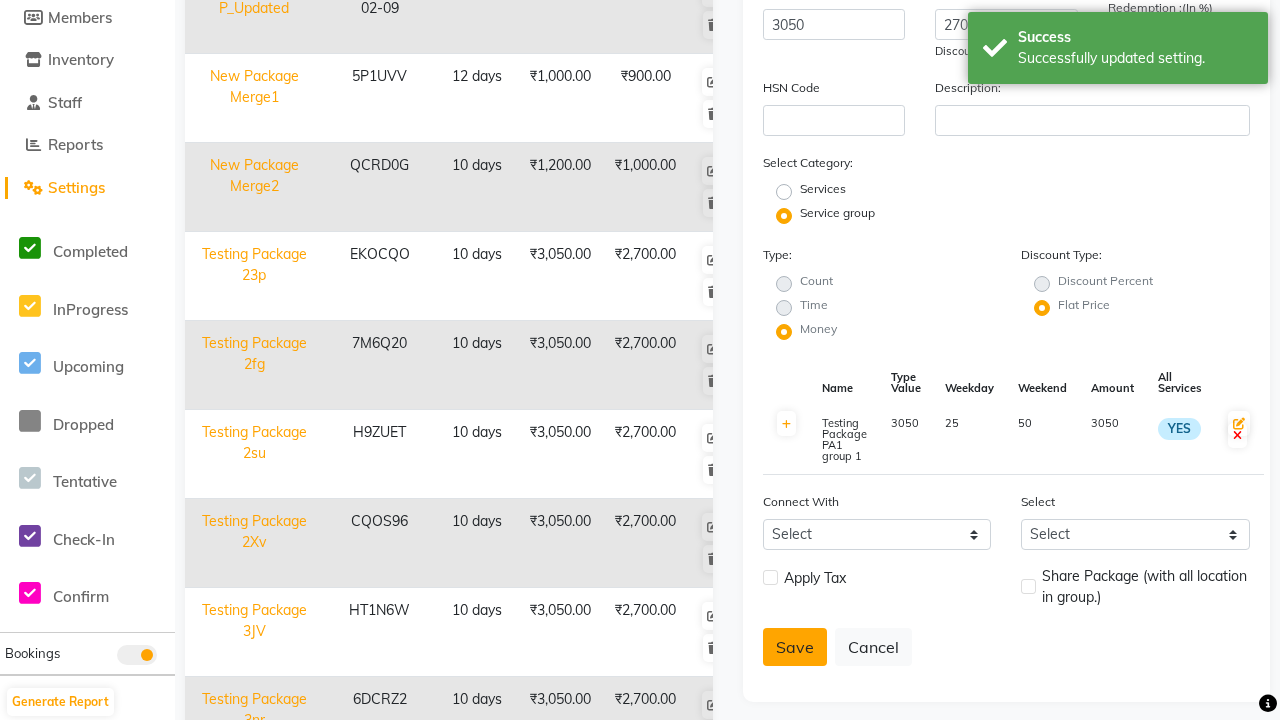 click on "Save" 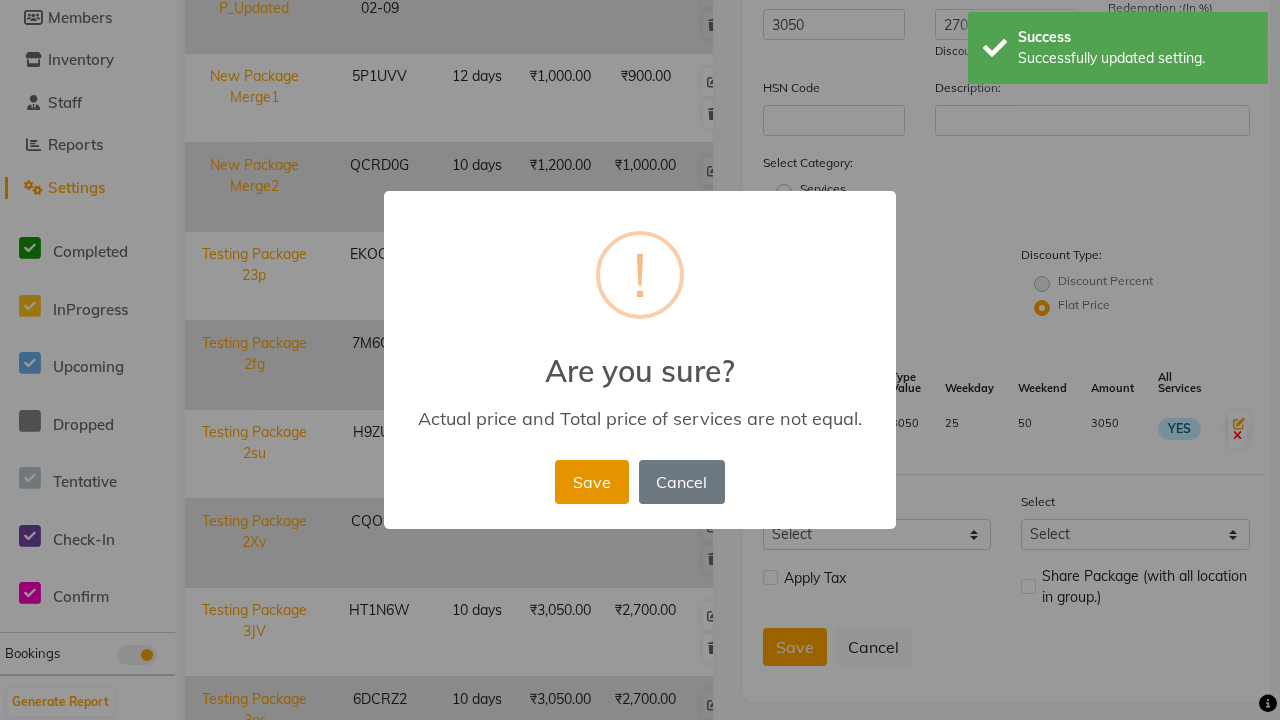 click on "Save" at bounding box center [591, 482] 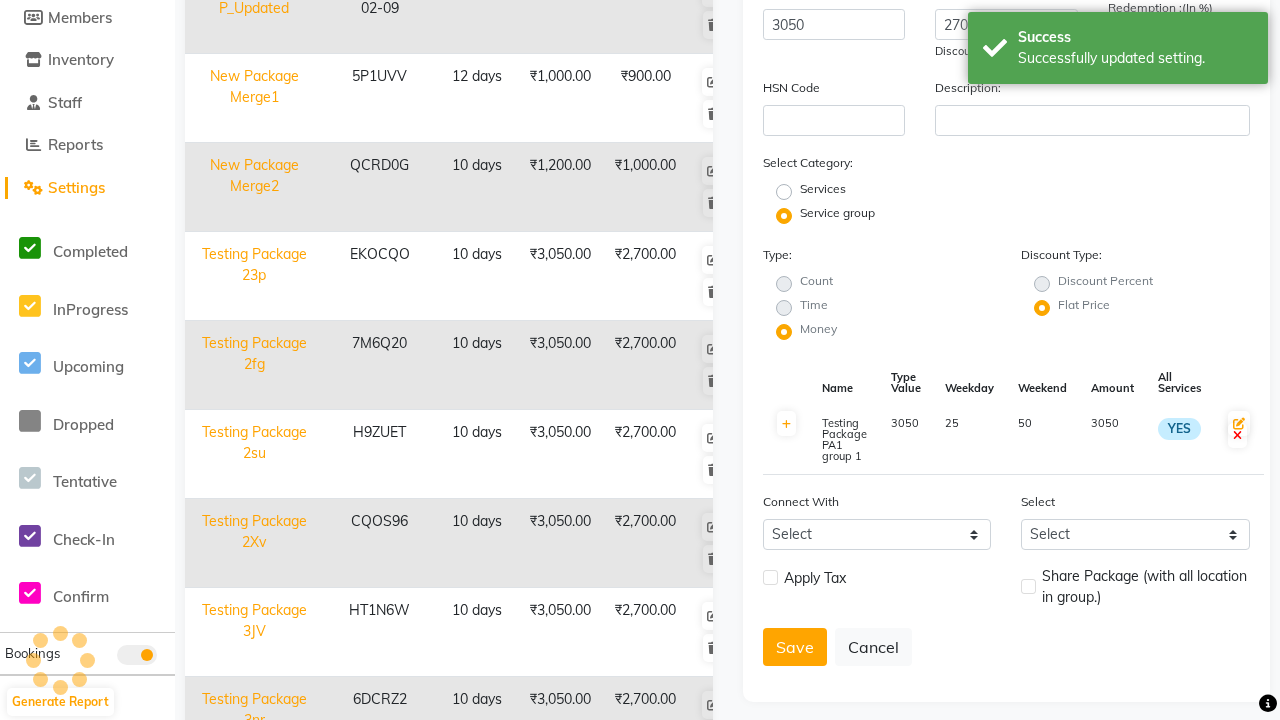 type 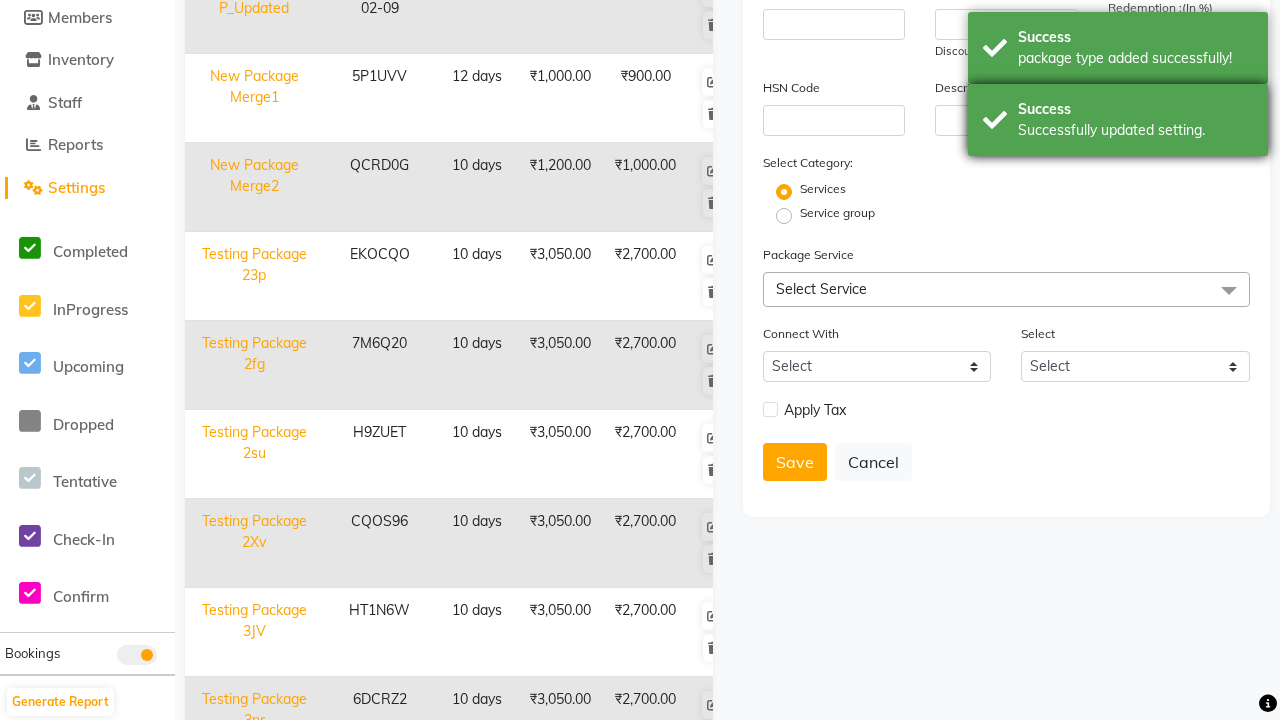 click on "Success   Successfully updated setting." at bounding box center (1118, 120) 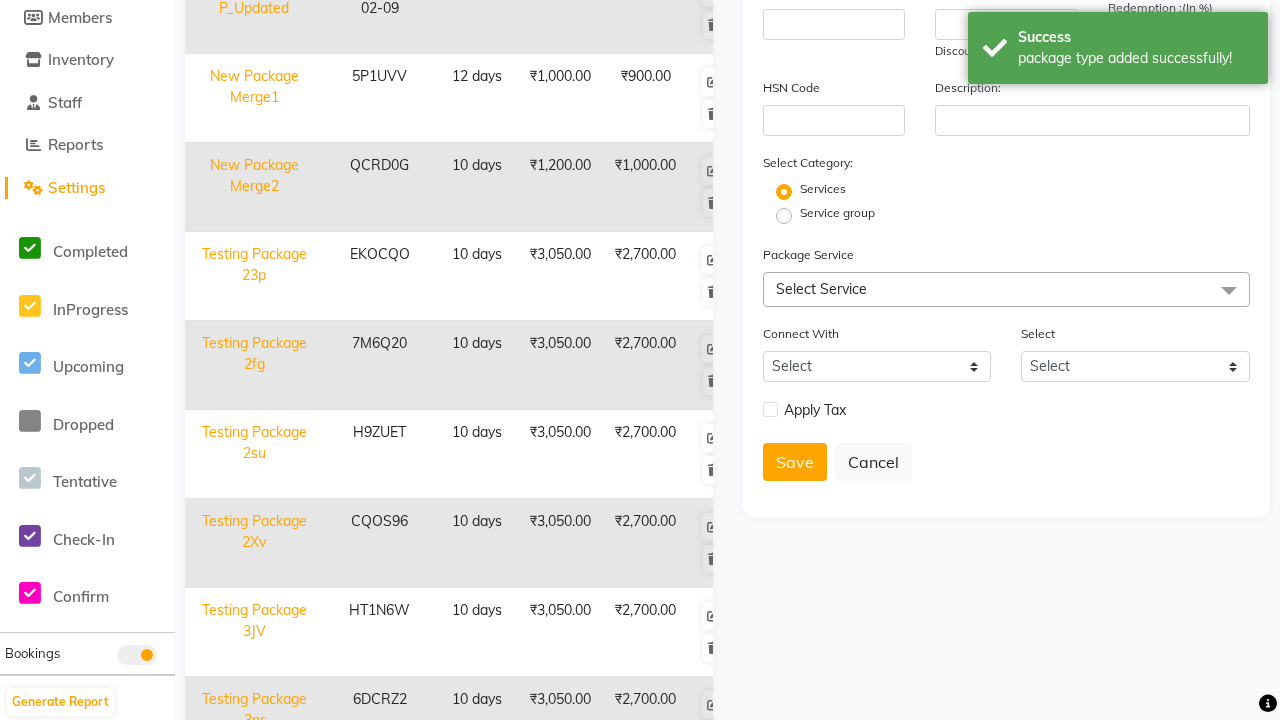 click at bounding box center [37, -262] 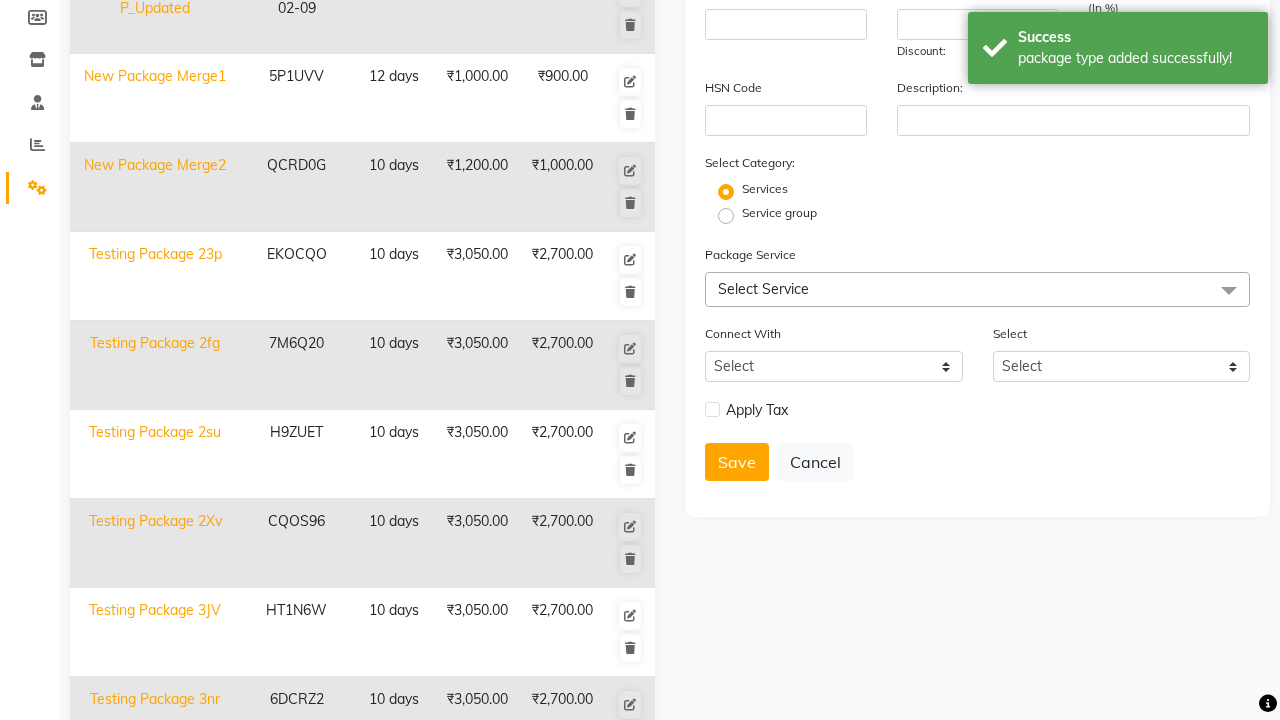 scroll, scrollTop: 0, scrollLeft: 0, axis: both 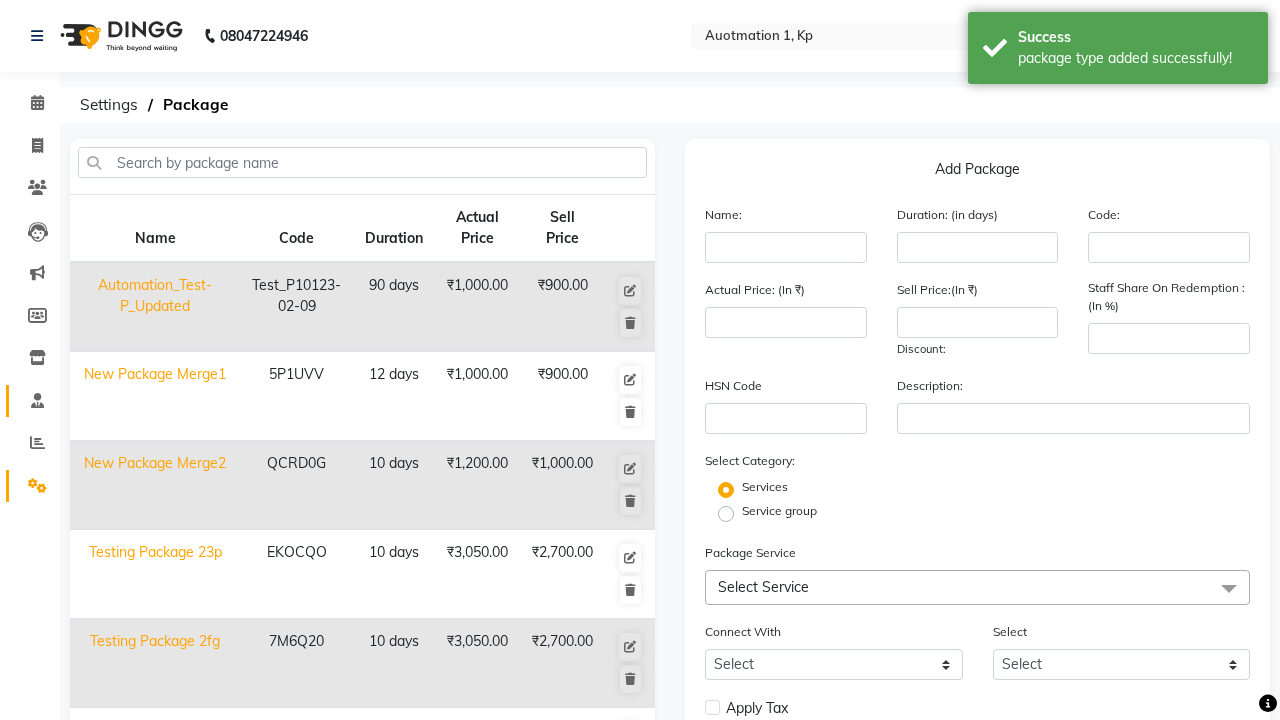 click 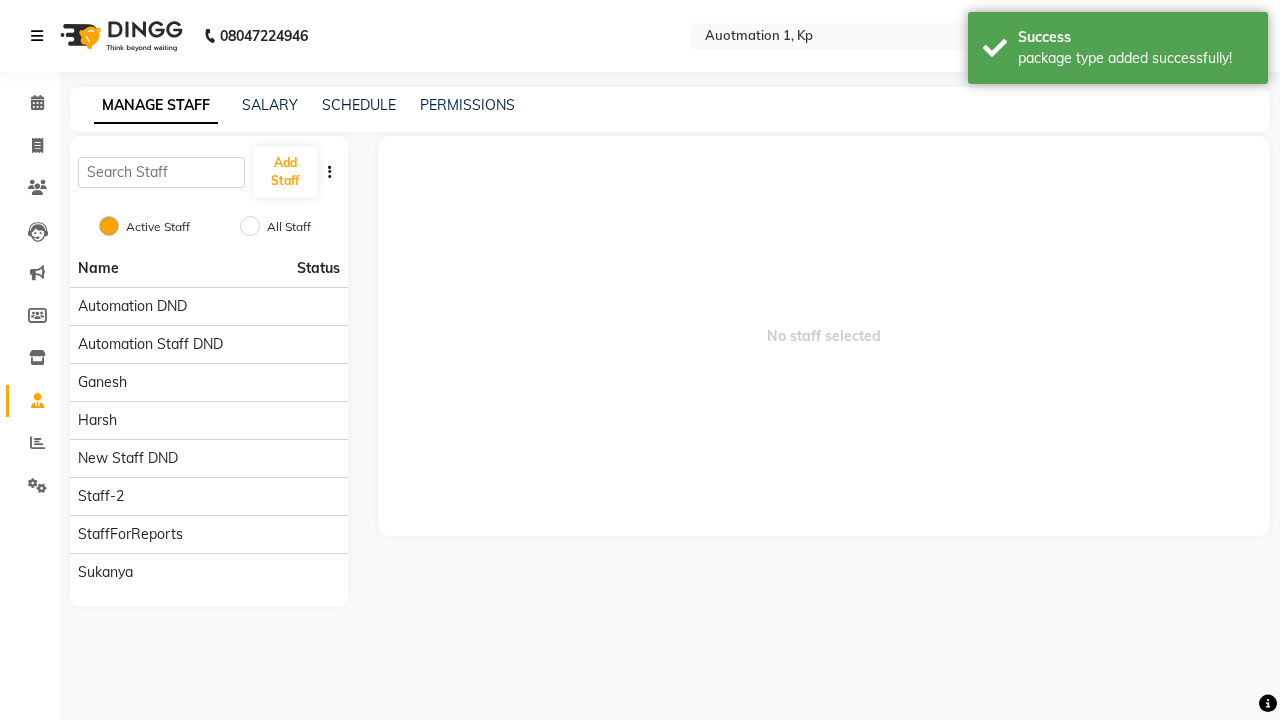 click at bounding box center [37, 36] 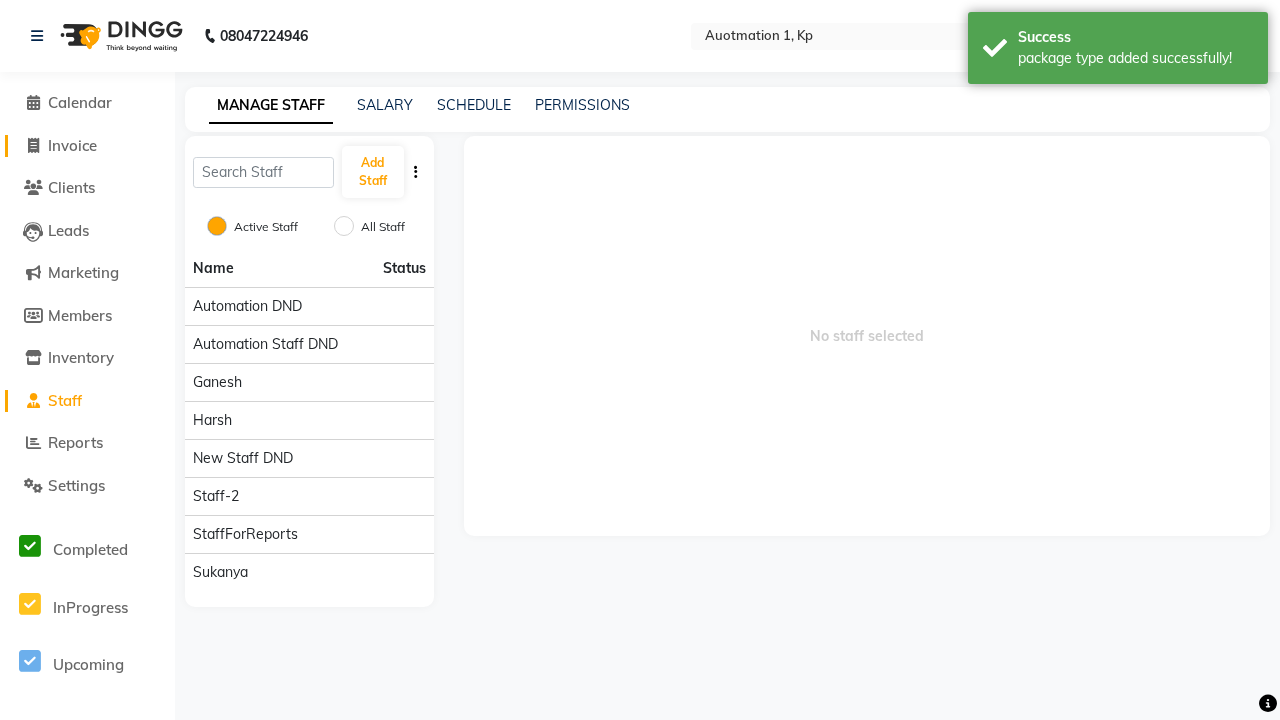 click on "Invoice" 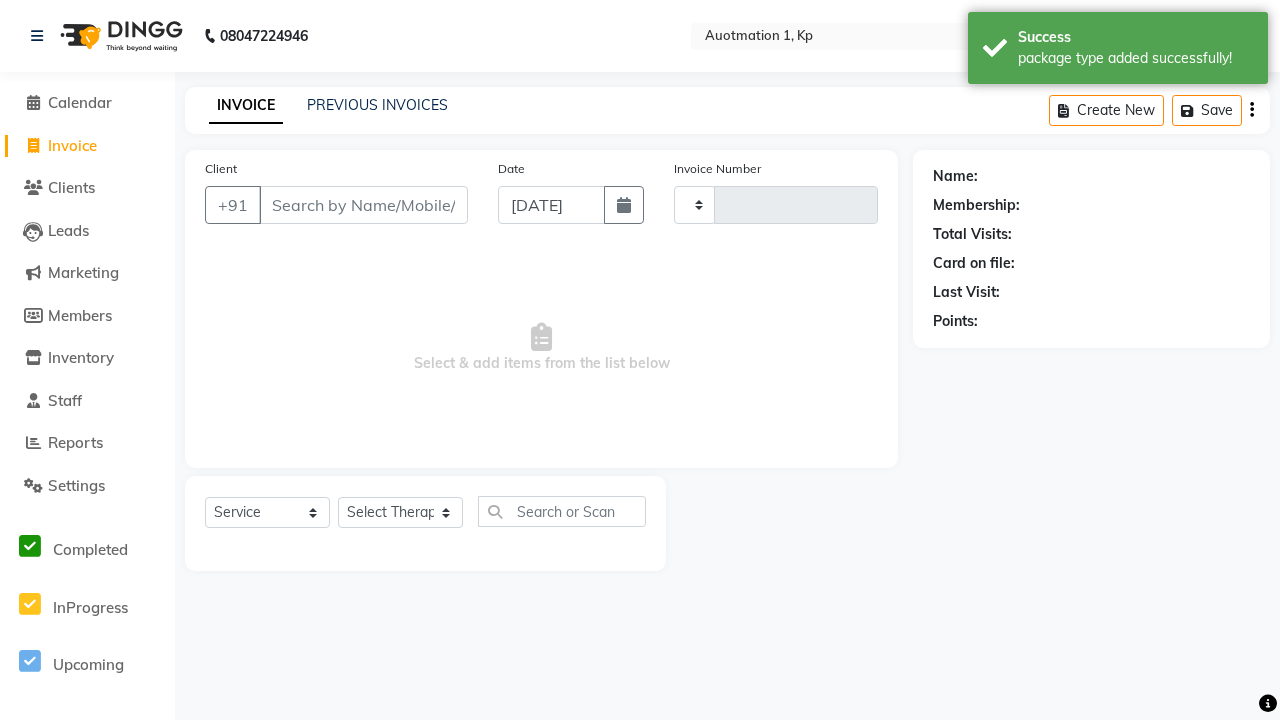 type on "2423" 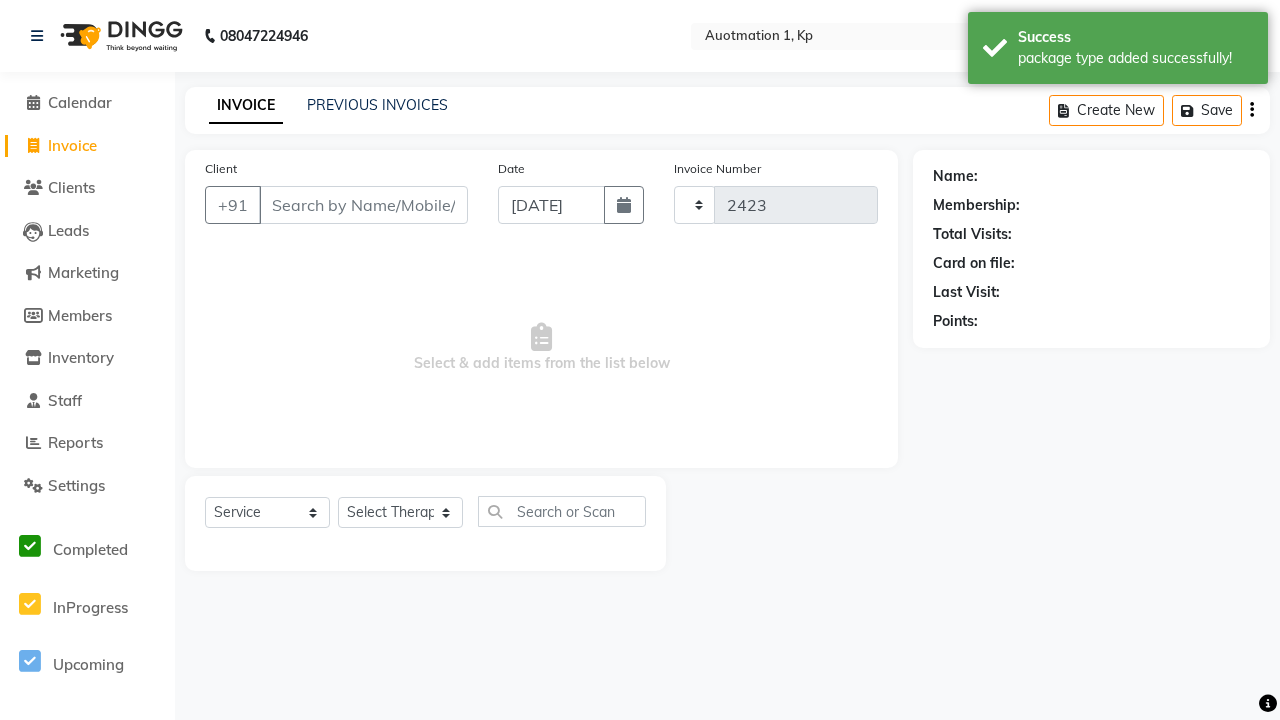 select on "150" 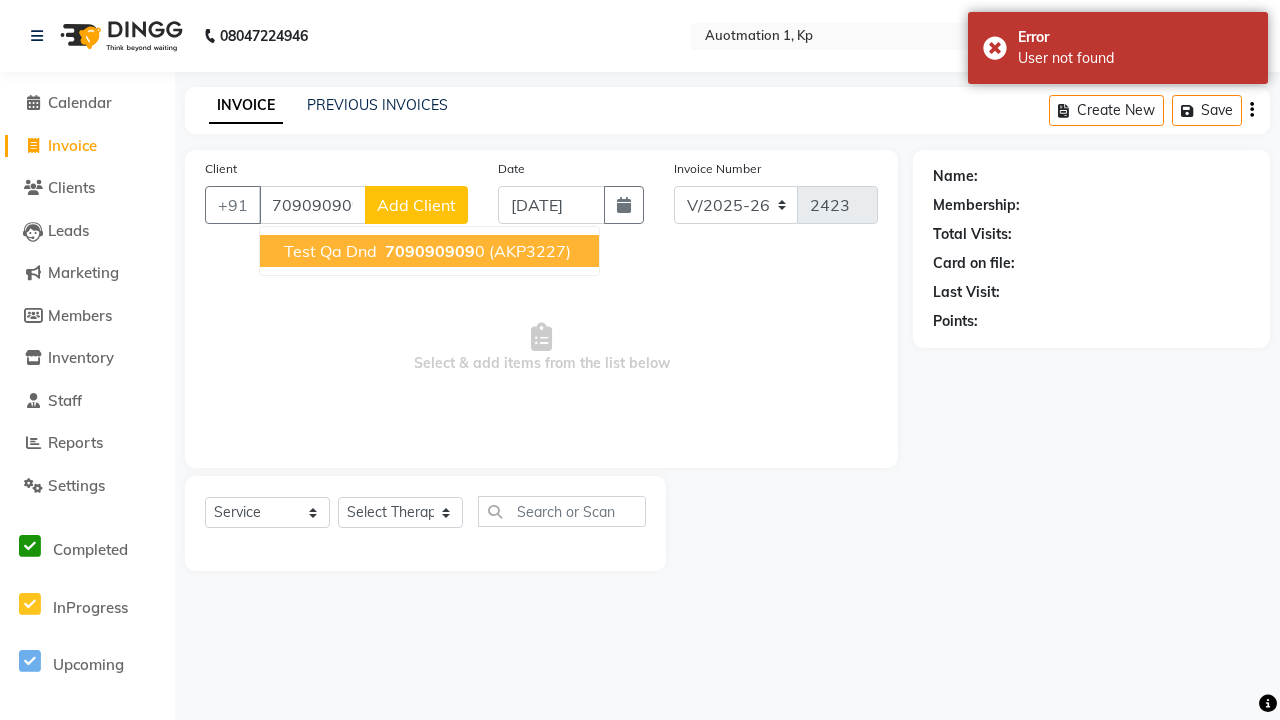 click on "709090909" at bounding box center [430, 251] 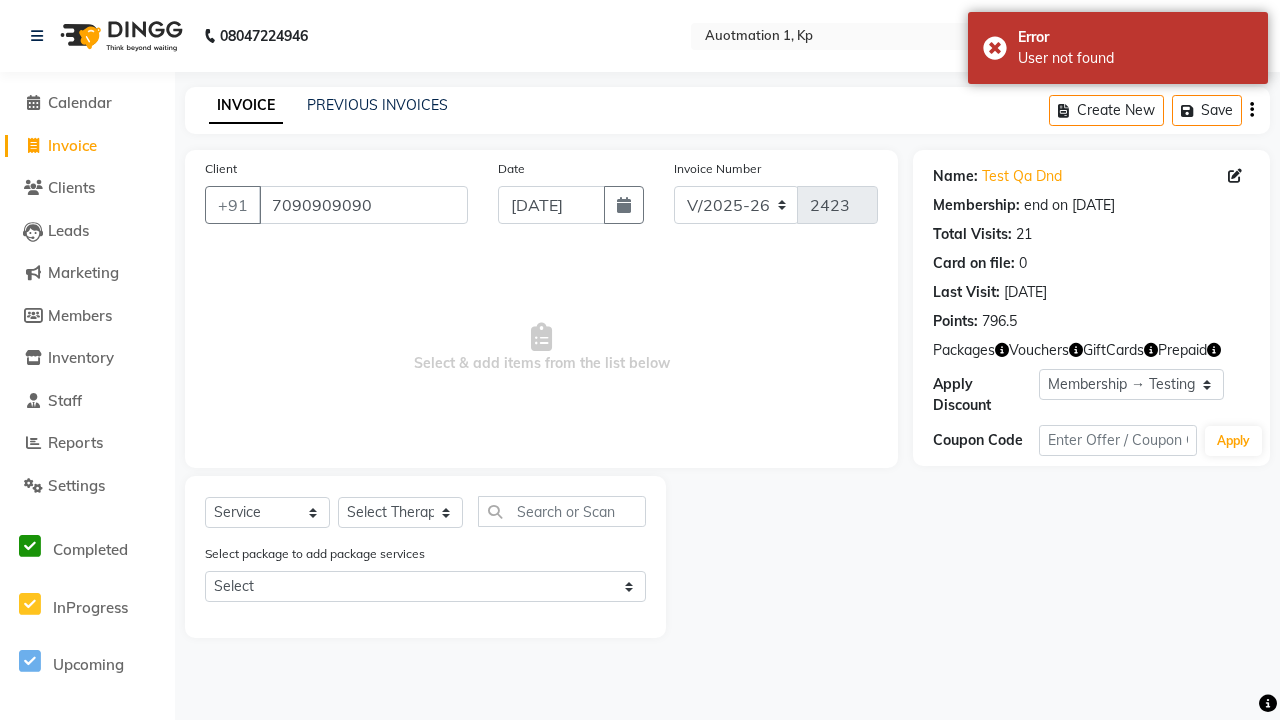 select on "0:" 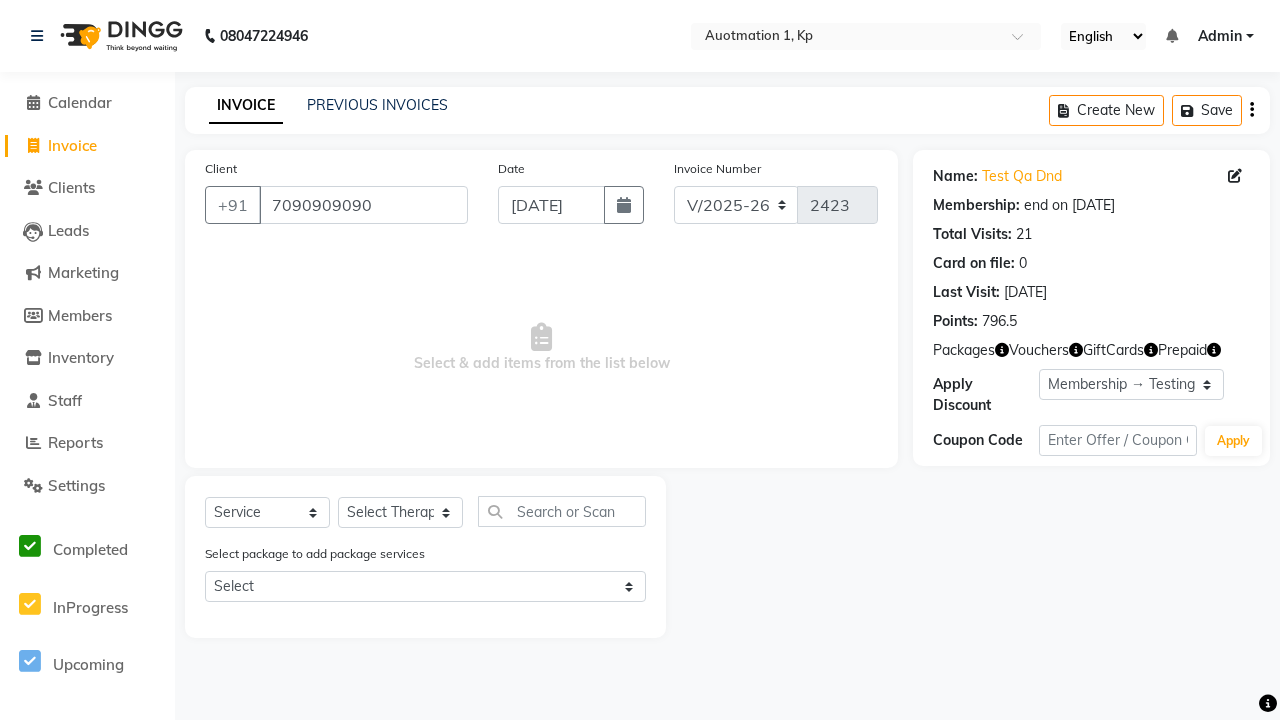 select on "package" 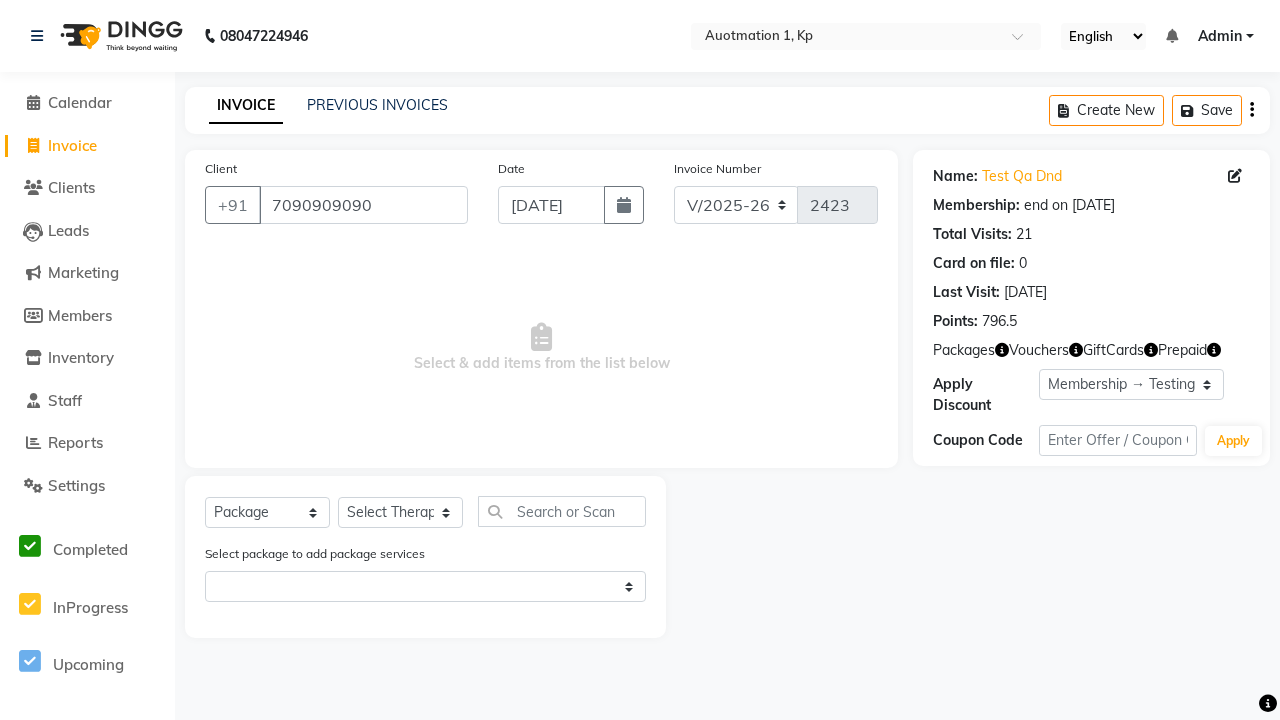 select on "2102" 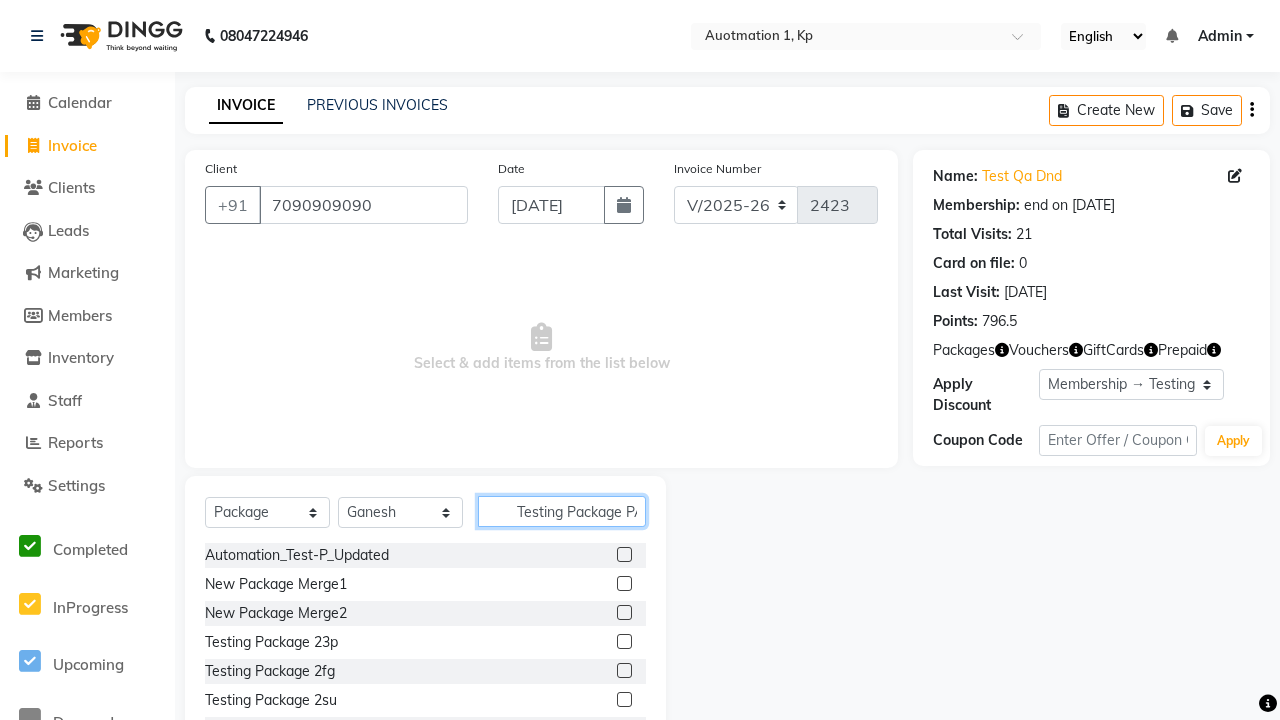 scroll, scrollTop: 0, scrollLeft: 15, axis: horizontal 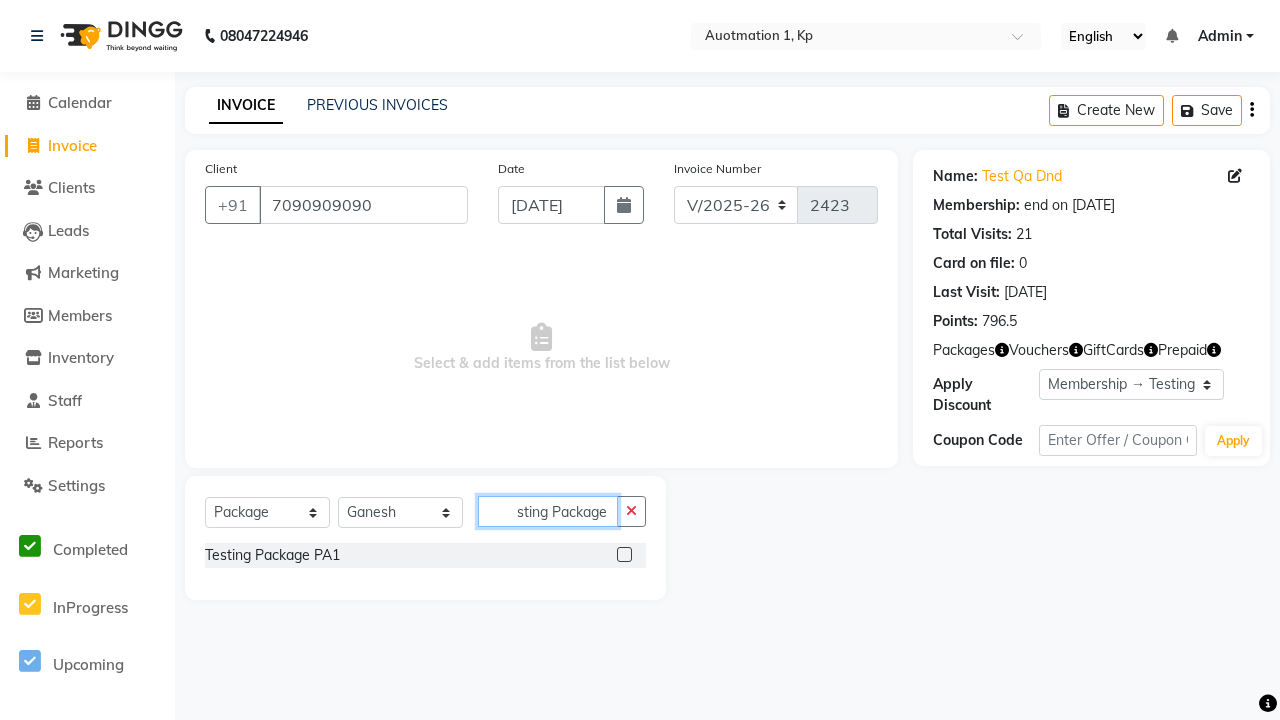 type on "Testing Package PA1" 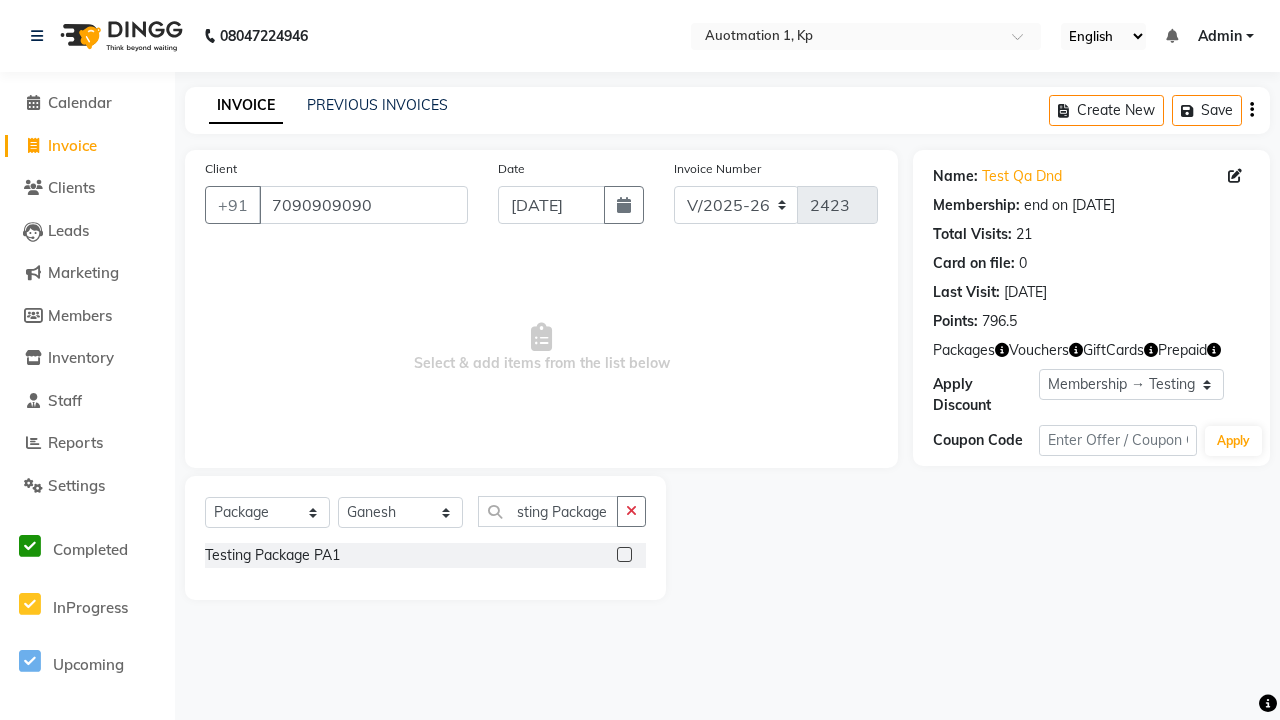 click 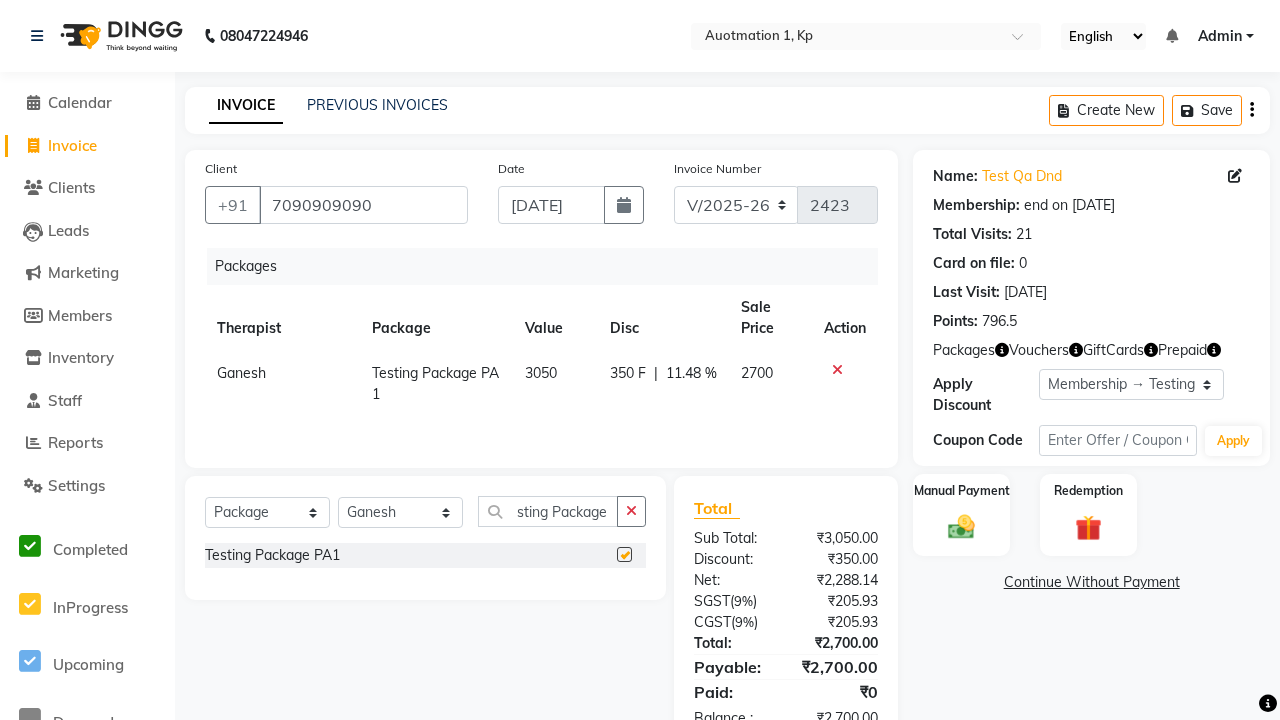 scroll, scrollTop: 0, scrollLeft: 0, axis: both 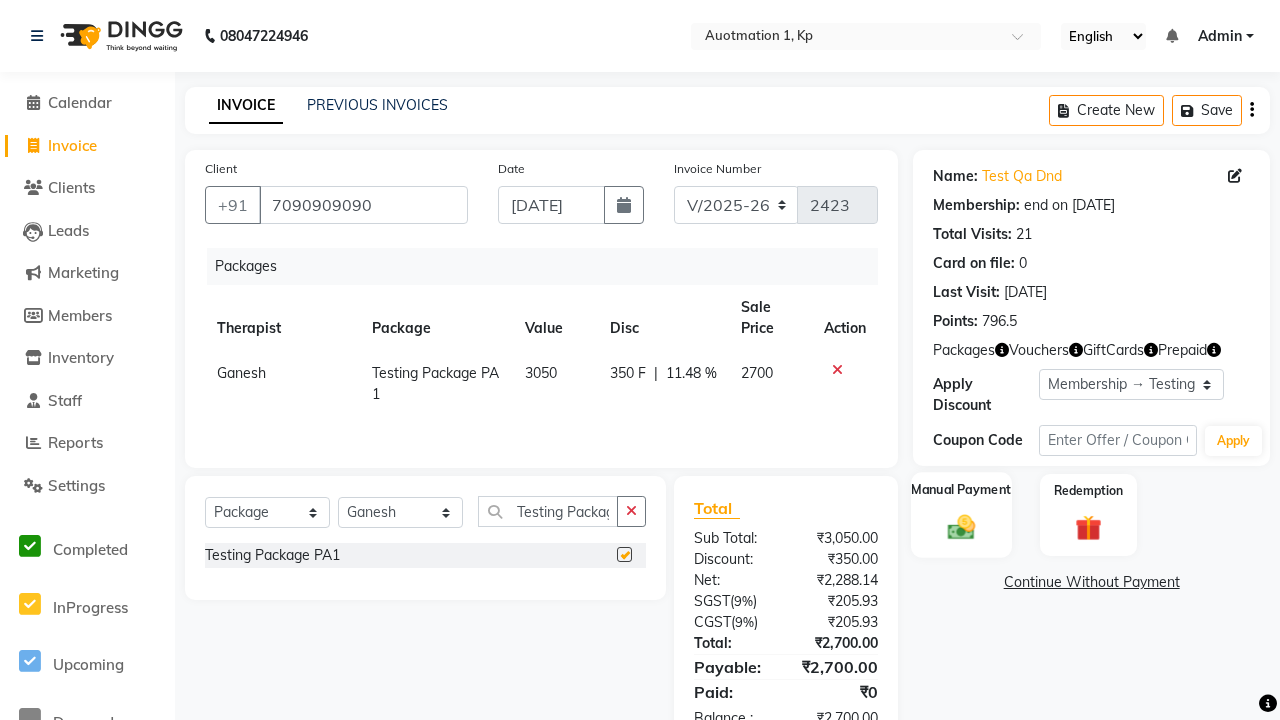 click 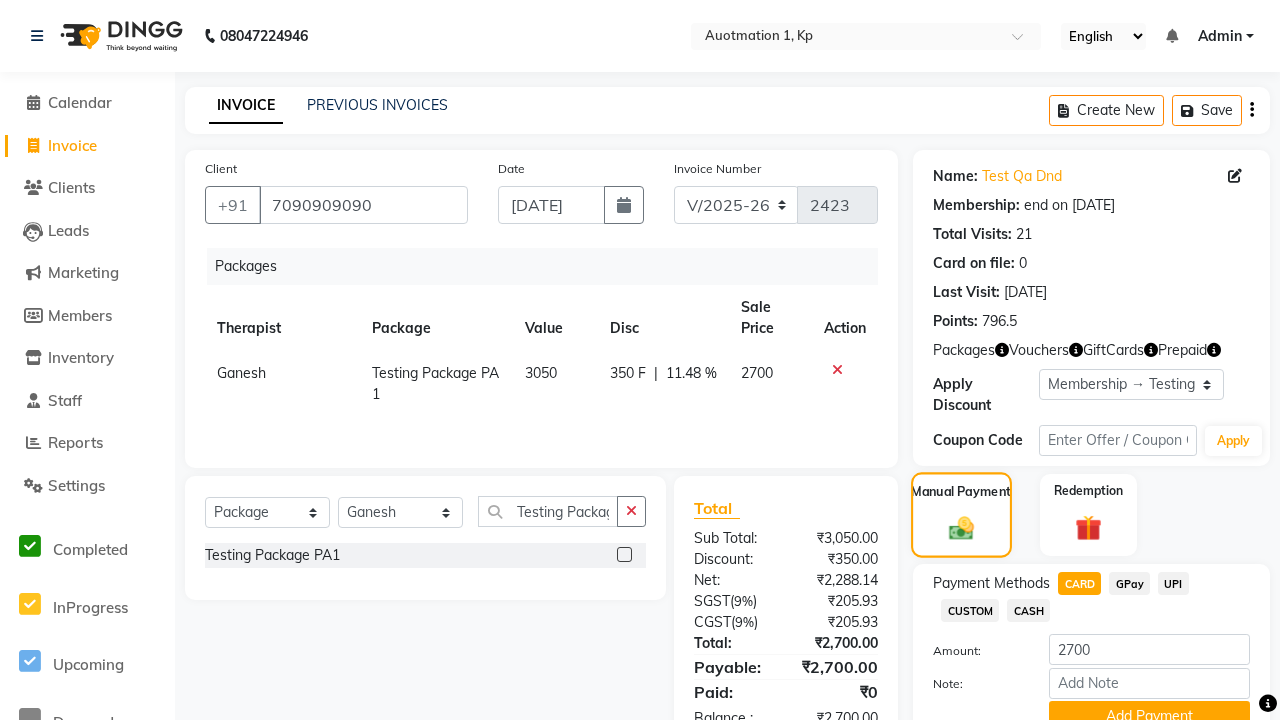 checkbox on "false" 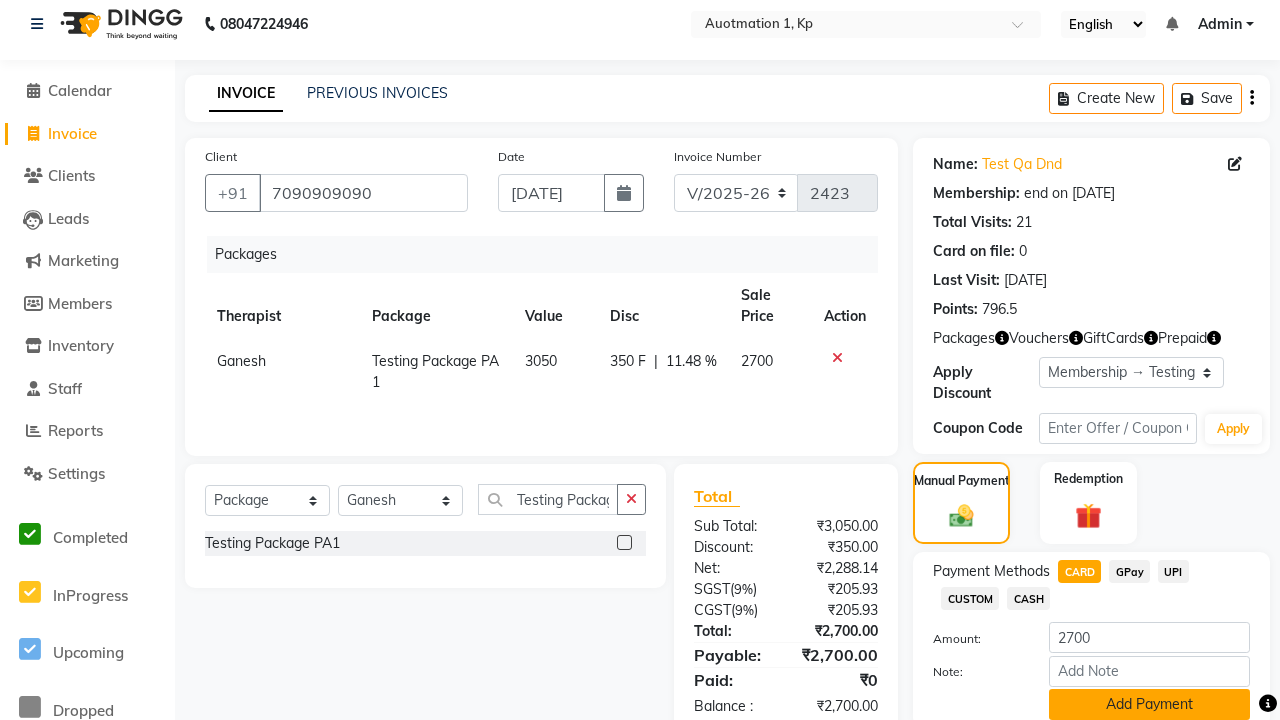 click on "Add Payment" 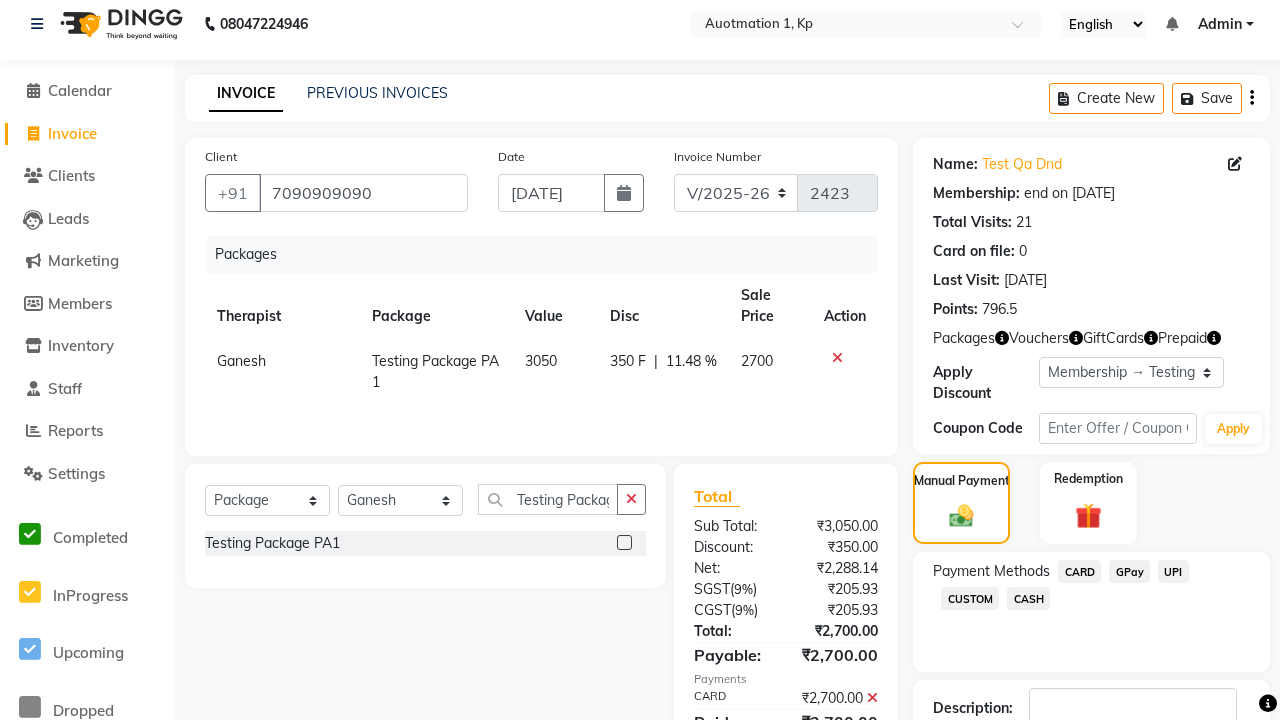 click 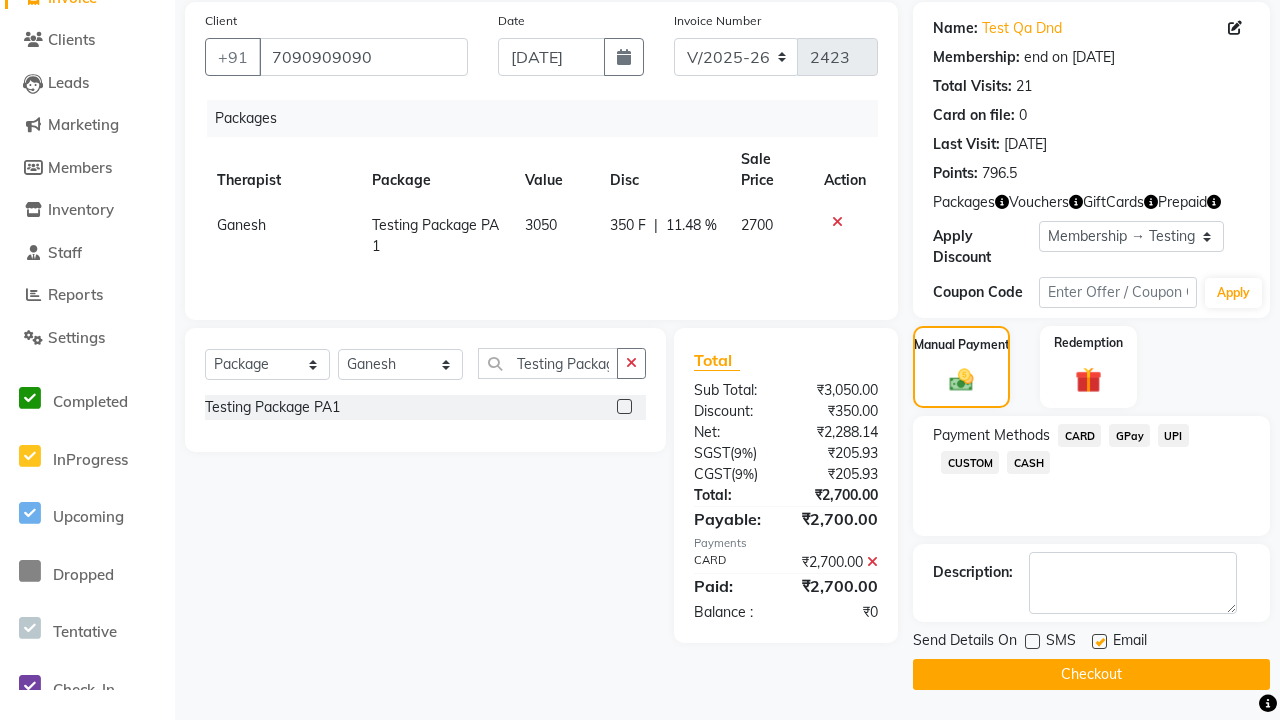 click 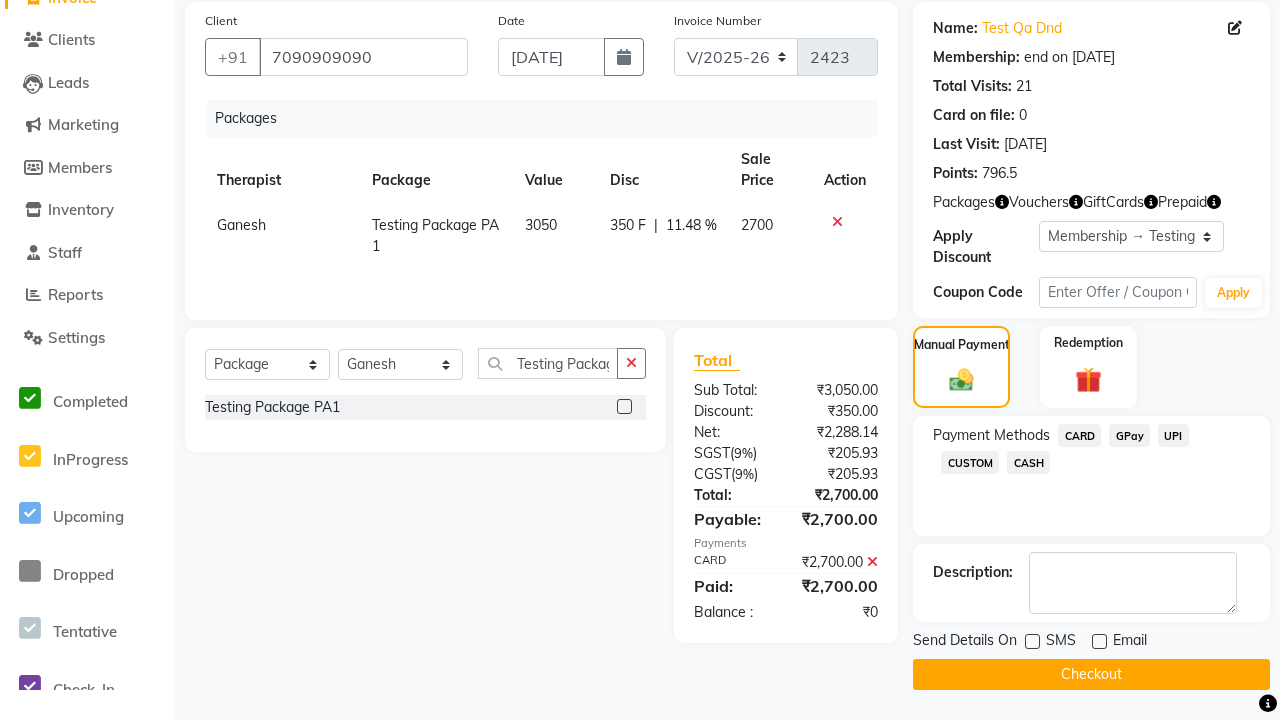 click on "Checkout" 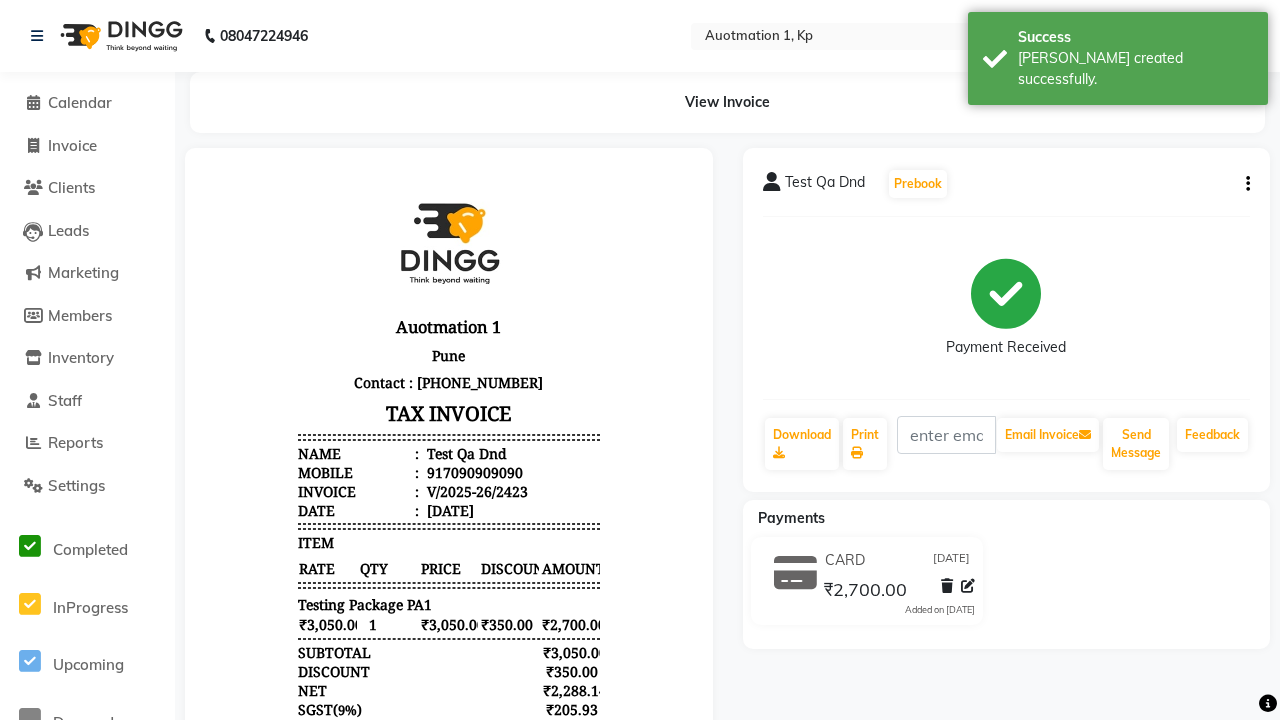 scroll, scrollTop: 0, scrollLeft: 0, axis: both 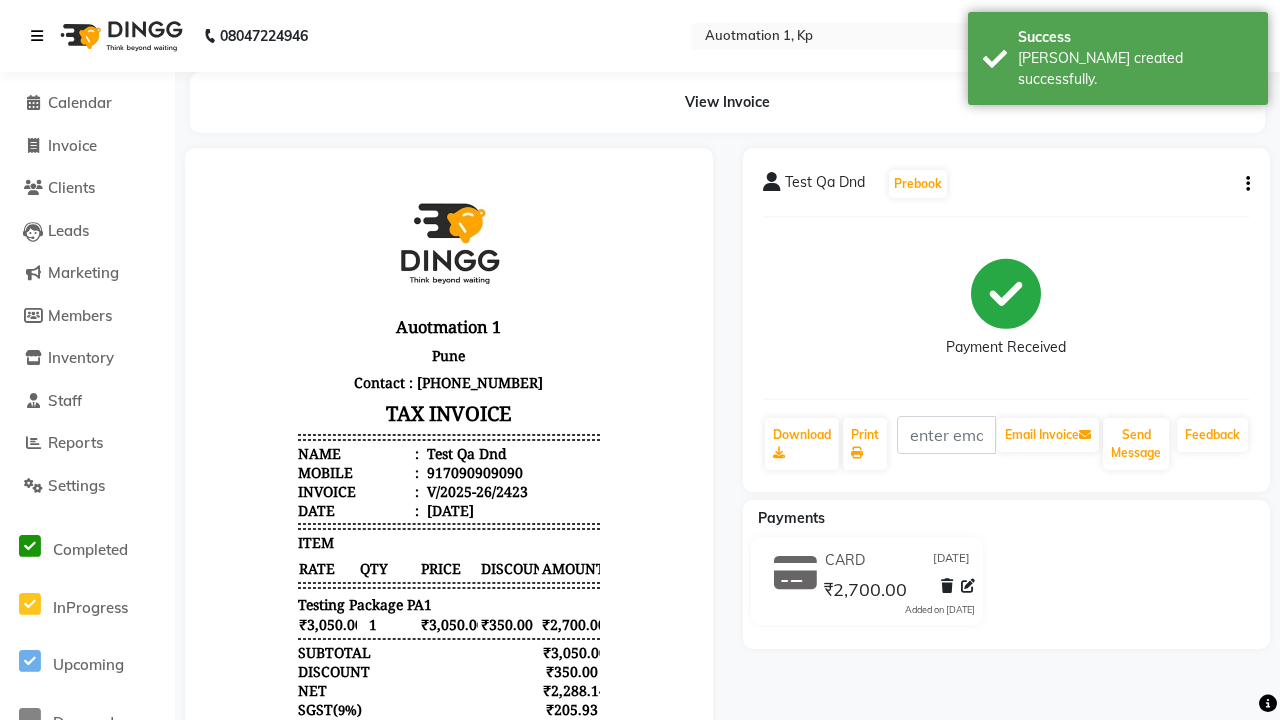 click on "[PERSON_NAME] created successfully." at bounding box center [1135, 69] 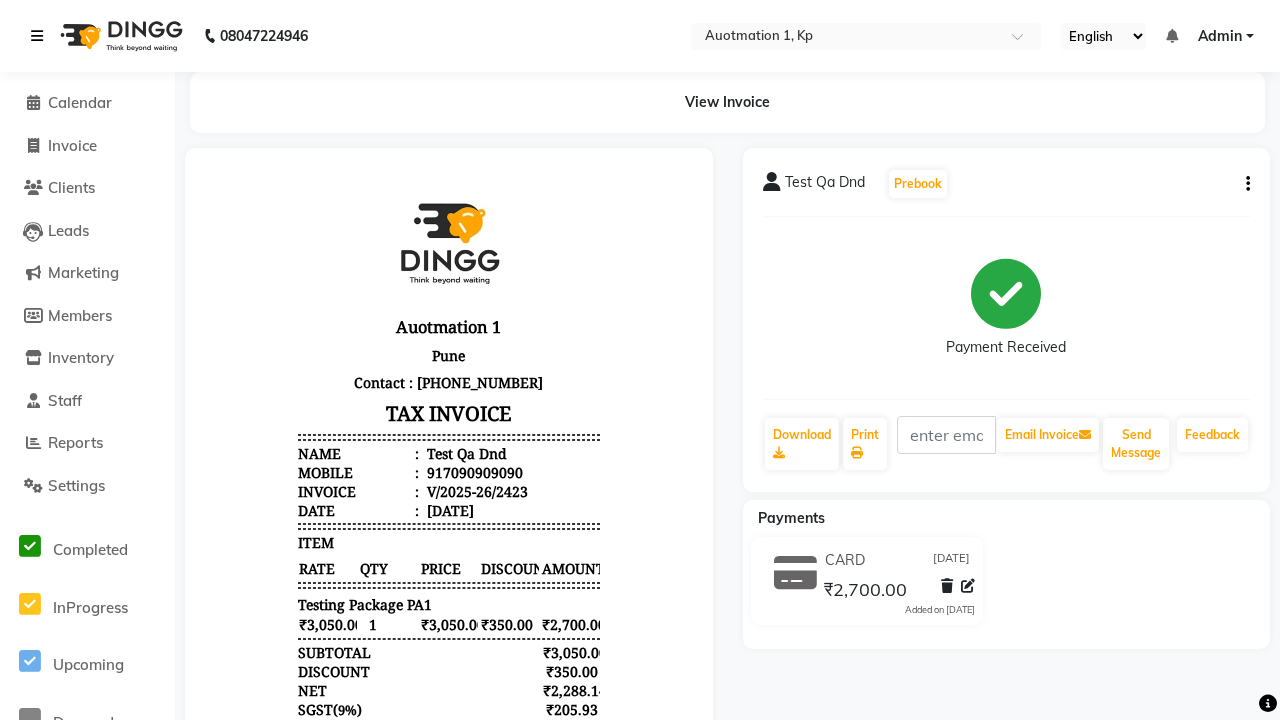 click at bounding box center (37, 36) 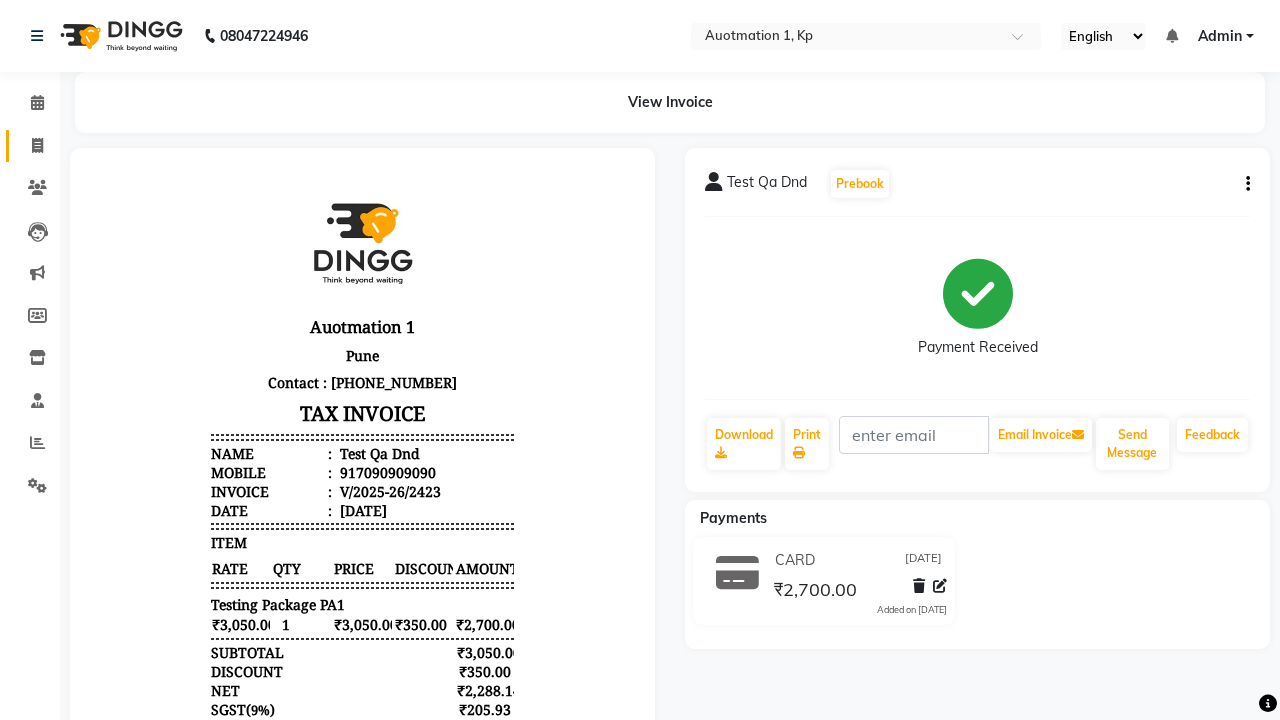 click 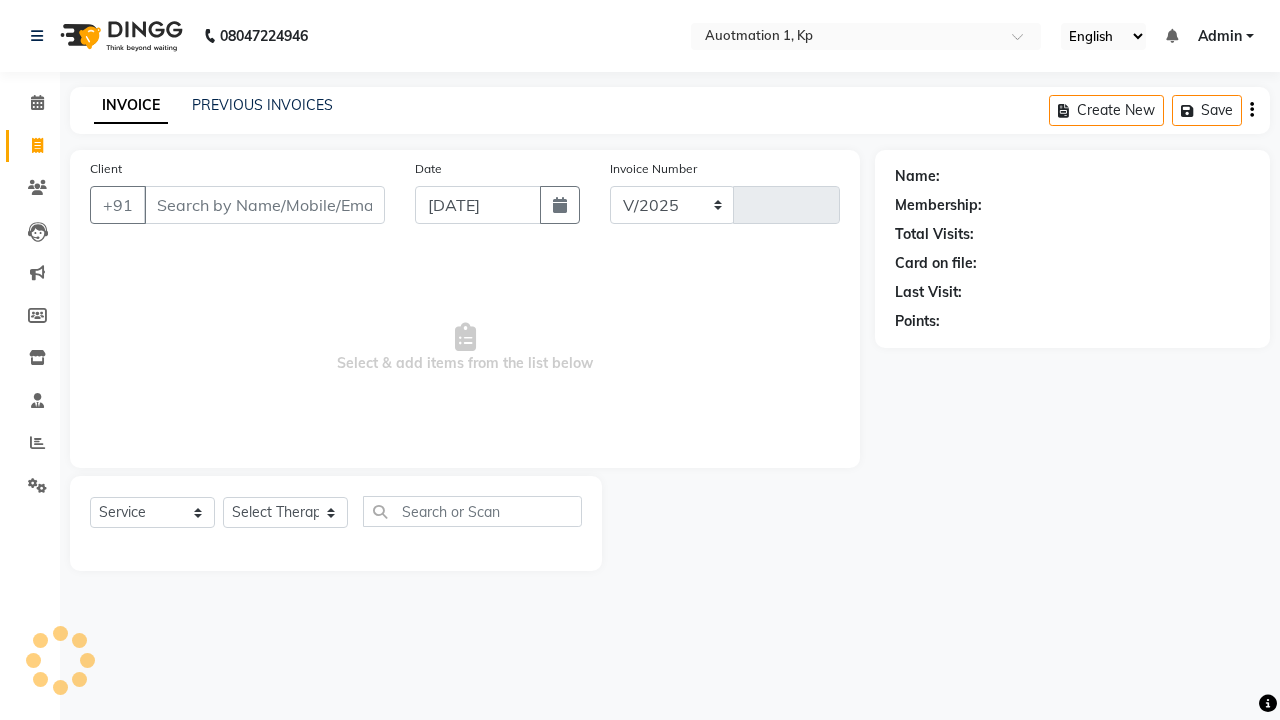 select on "150" 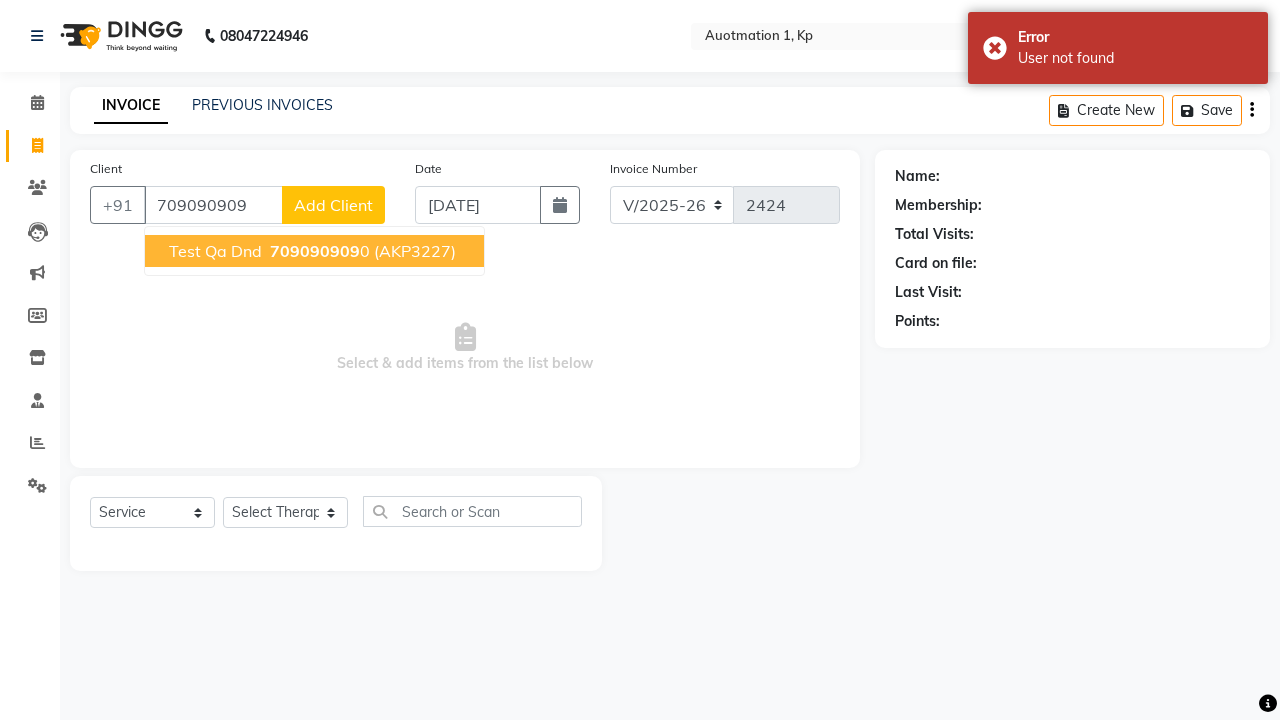 click on "709090909" at bounding box center (315, 251) 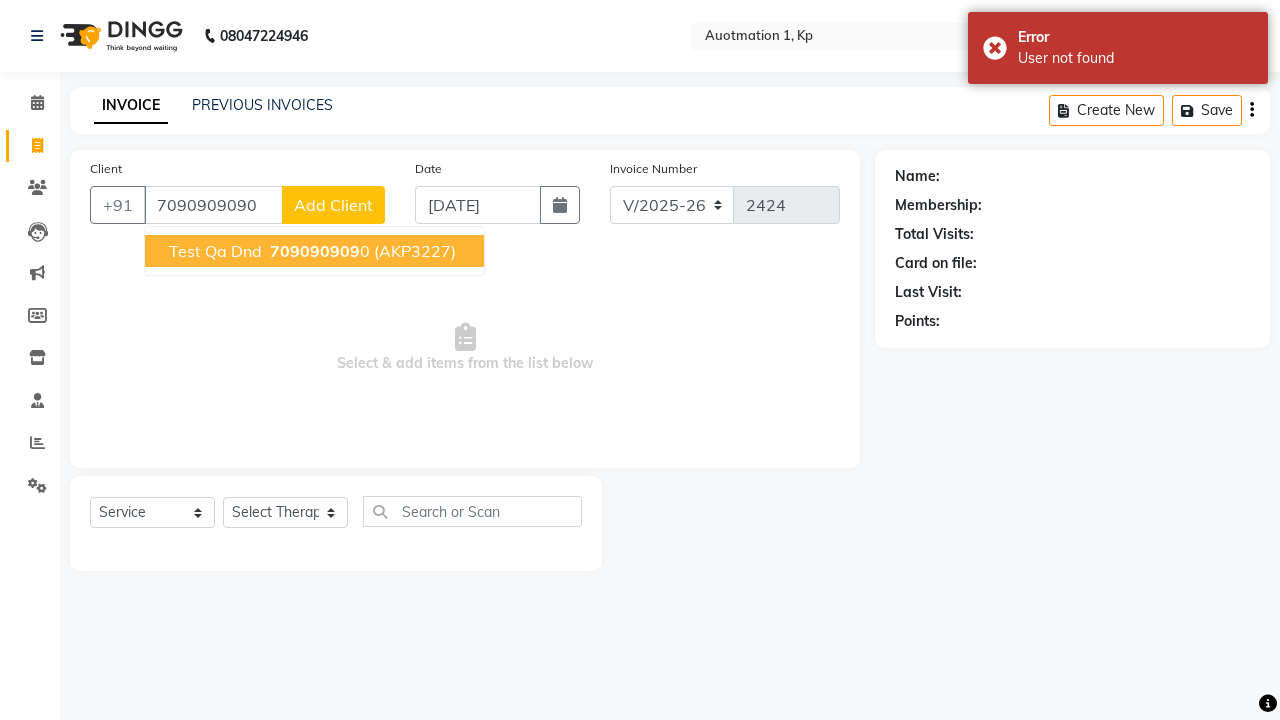 type on "7090909090" 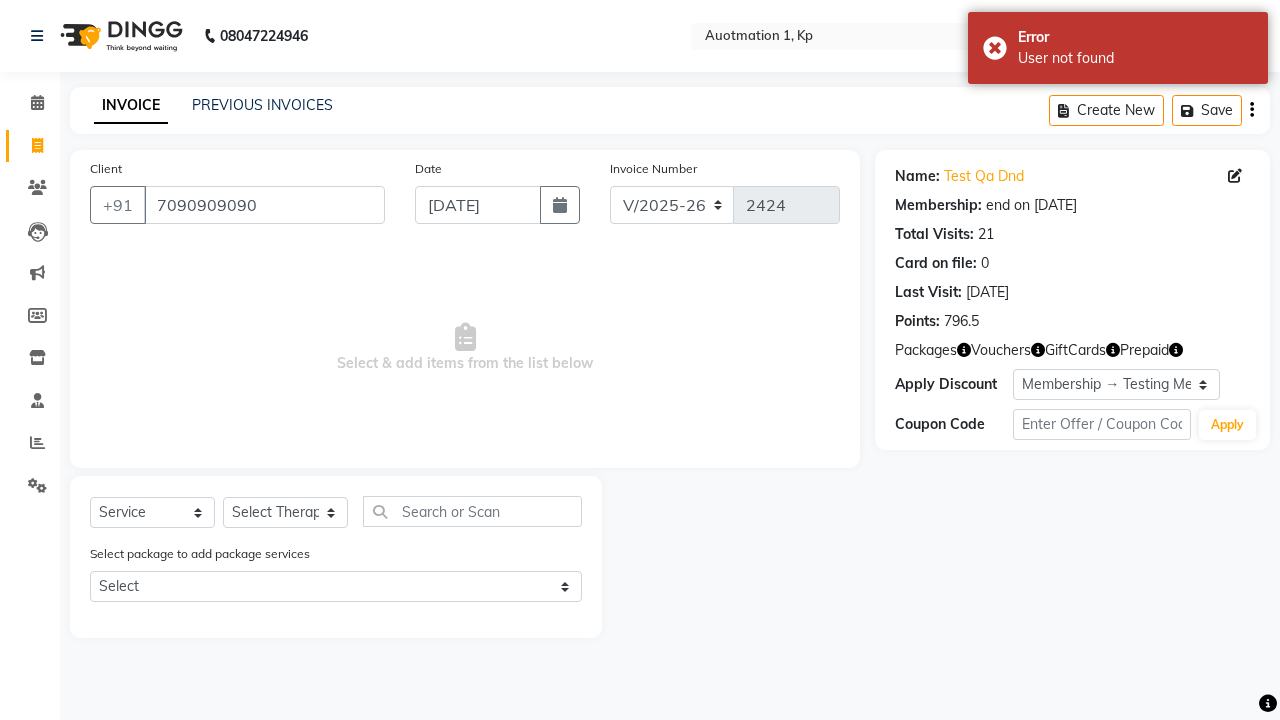 select on "0:" 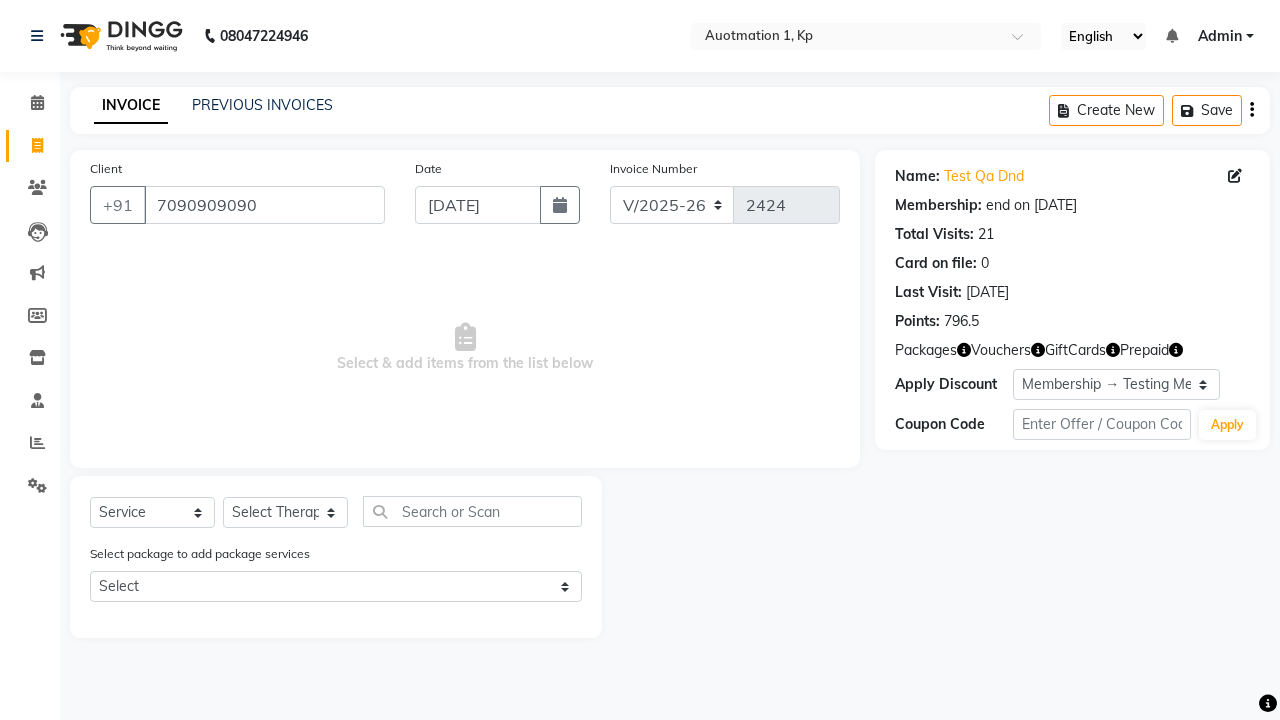 select on "2102" 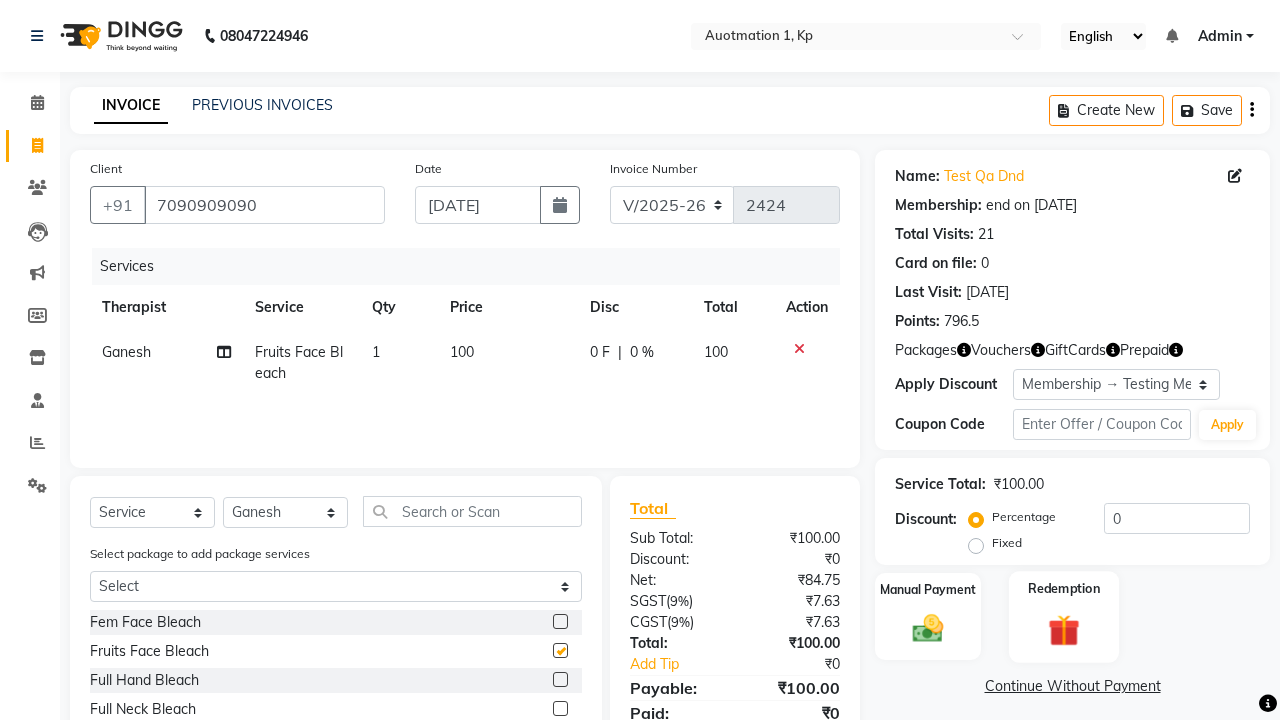 click 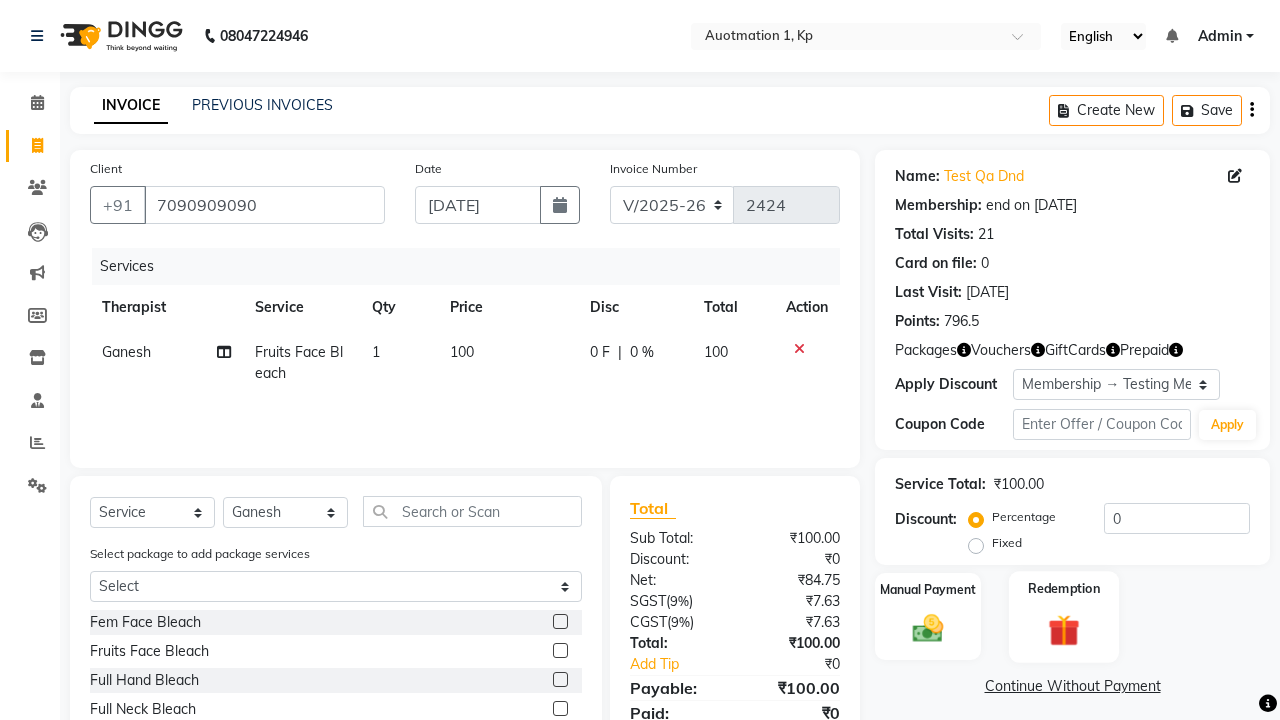 checkbox on "false" 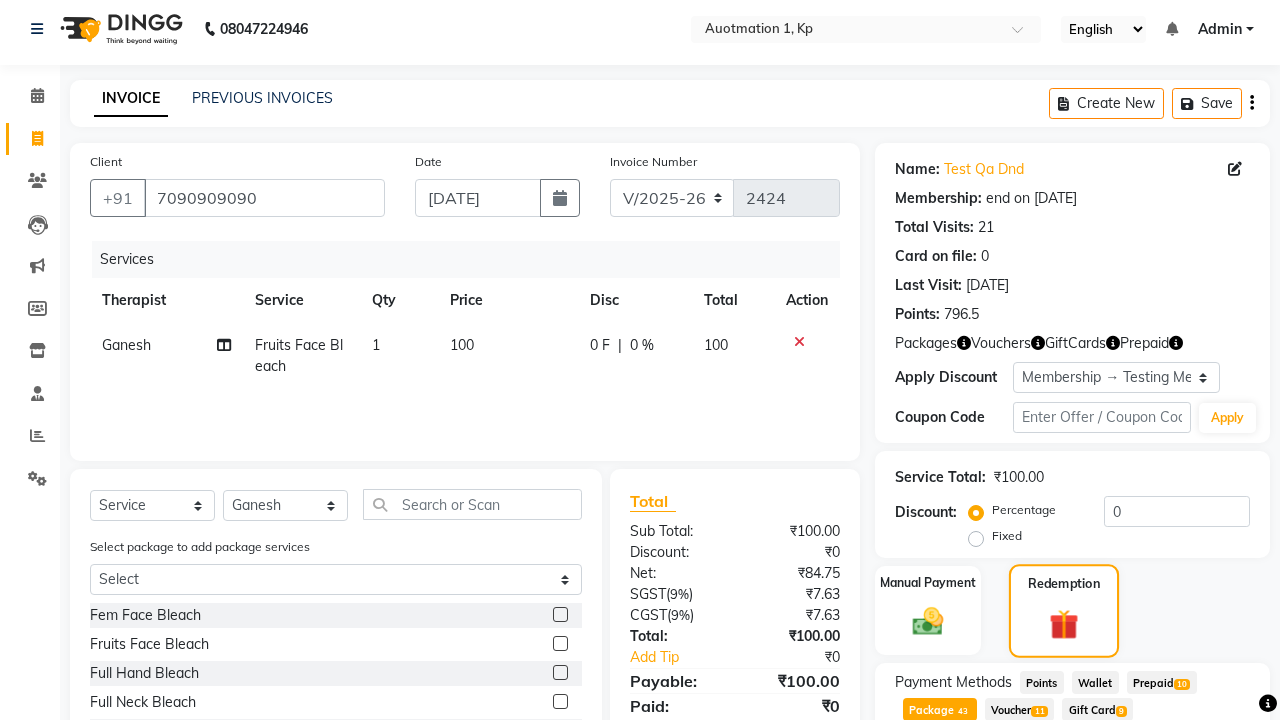 scroll, scrollTop: 329, scrollLeft: 0, axis: vertical 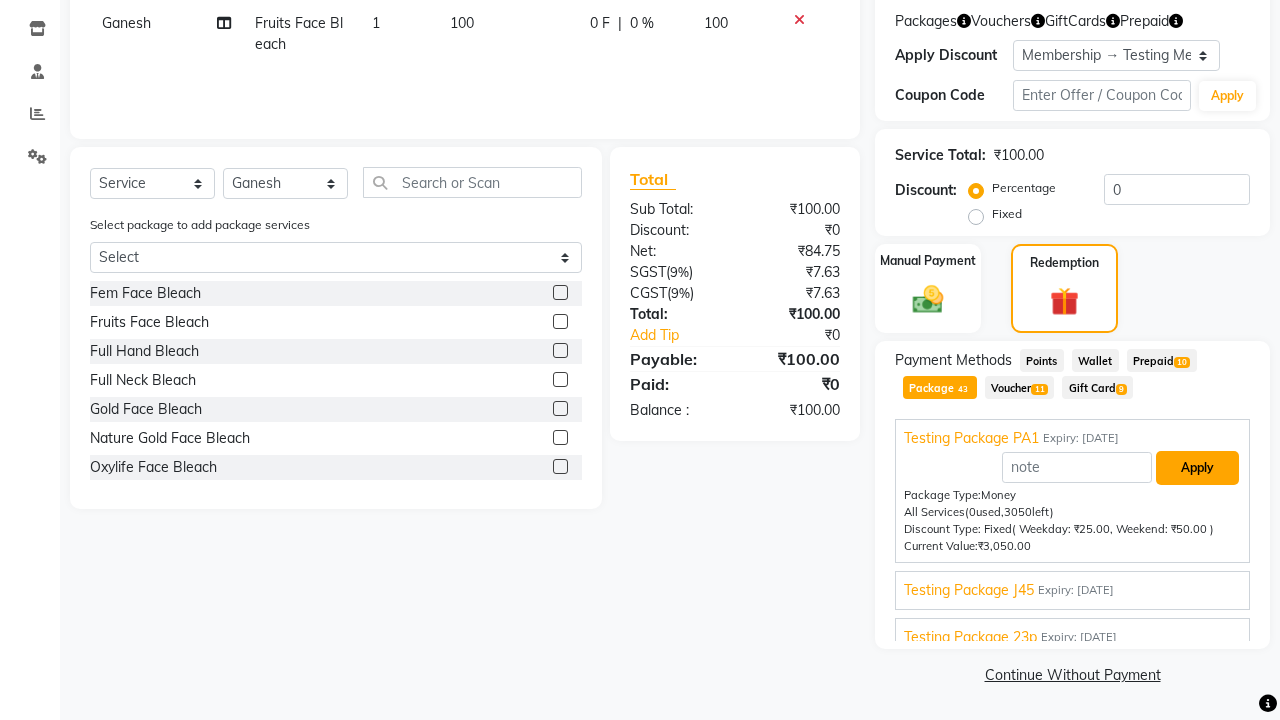 click on "Apply" at bounding box center (1197, 468) 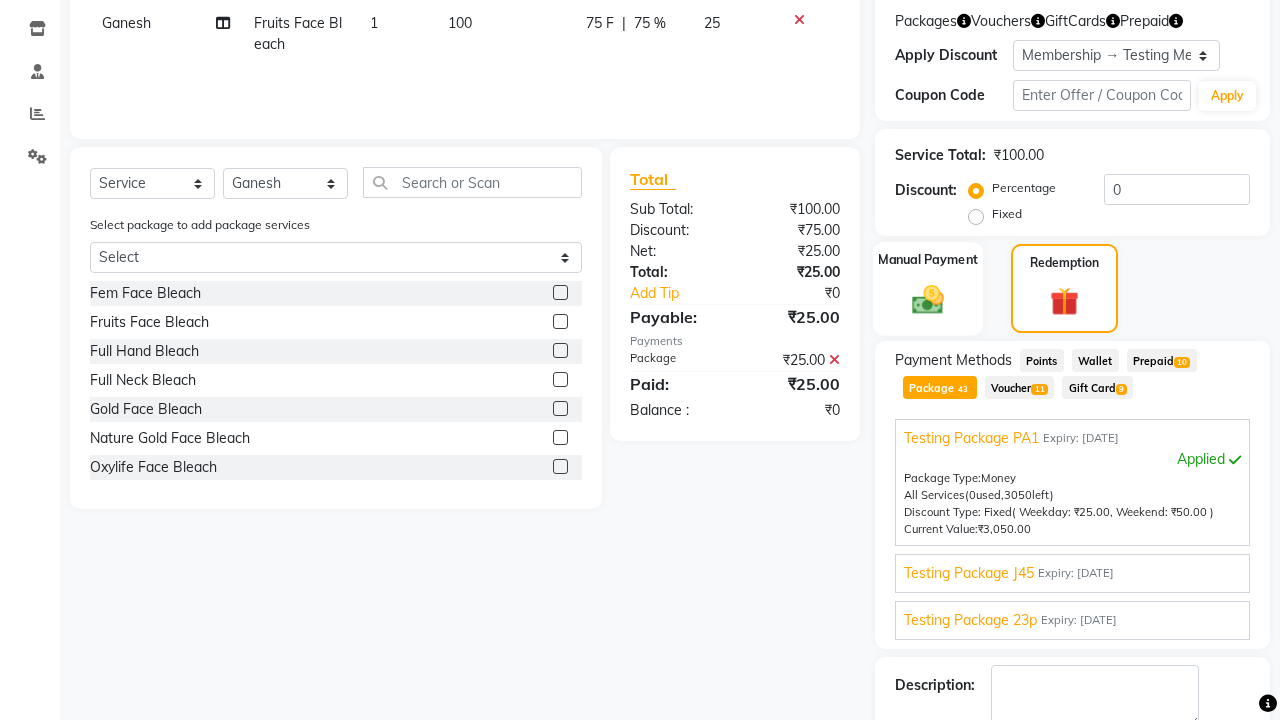 click 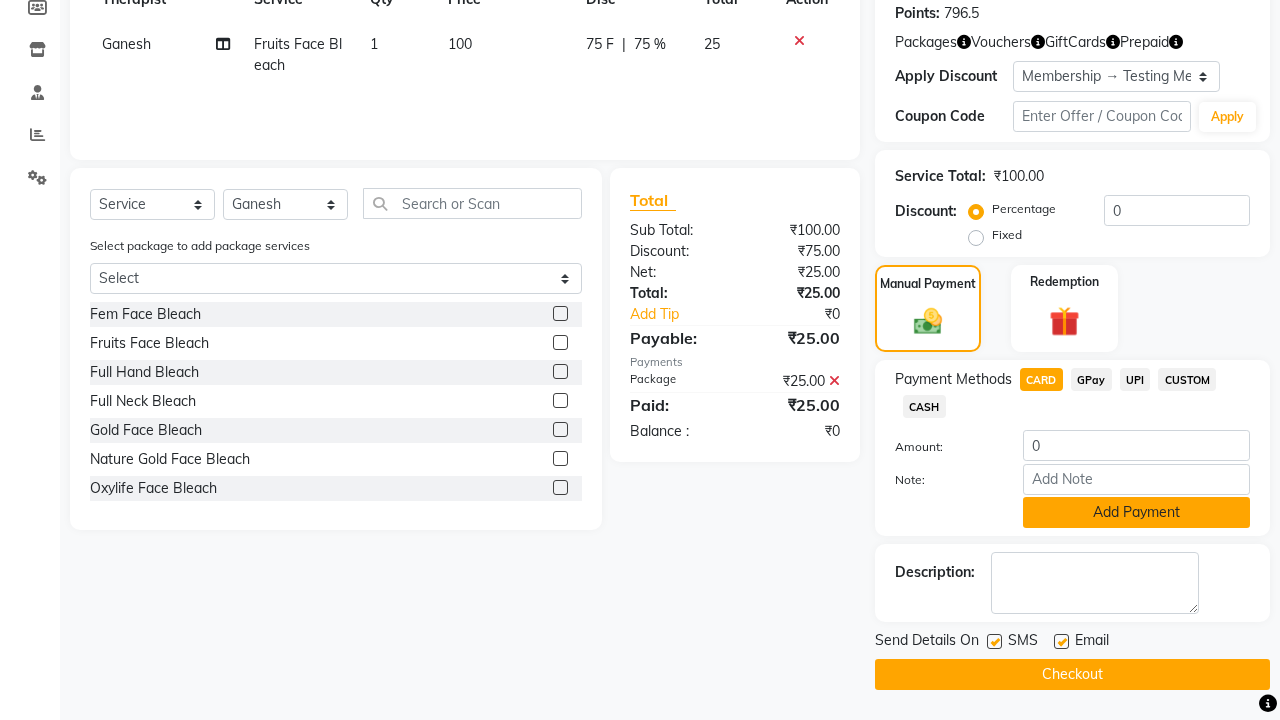 click on "Add Payment" 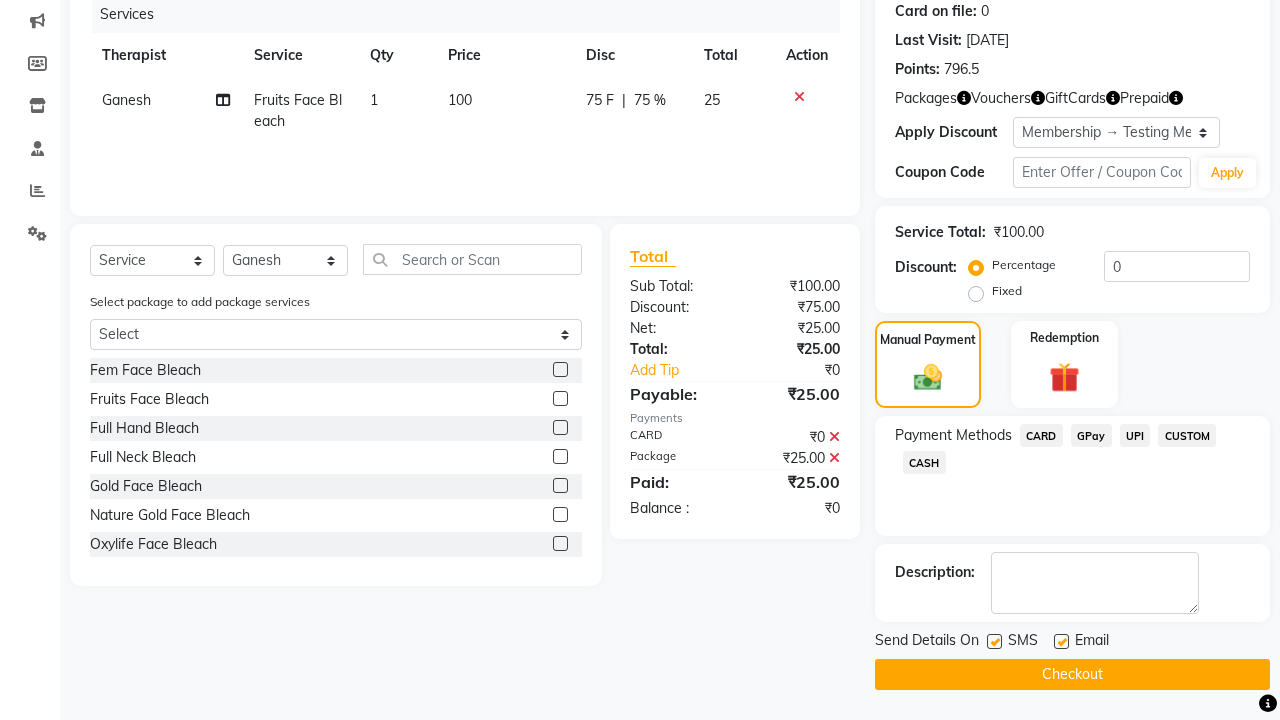 scroll, scrollTop: 252, scrollLeft: 0, axis: vertical 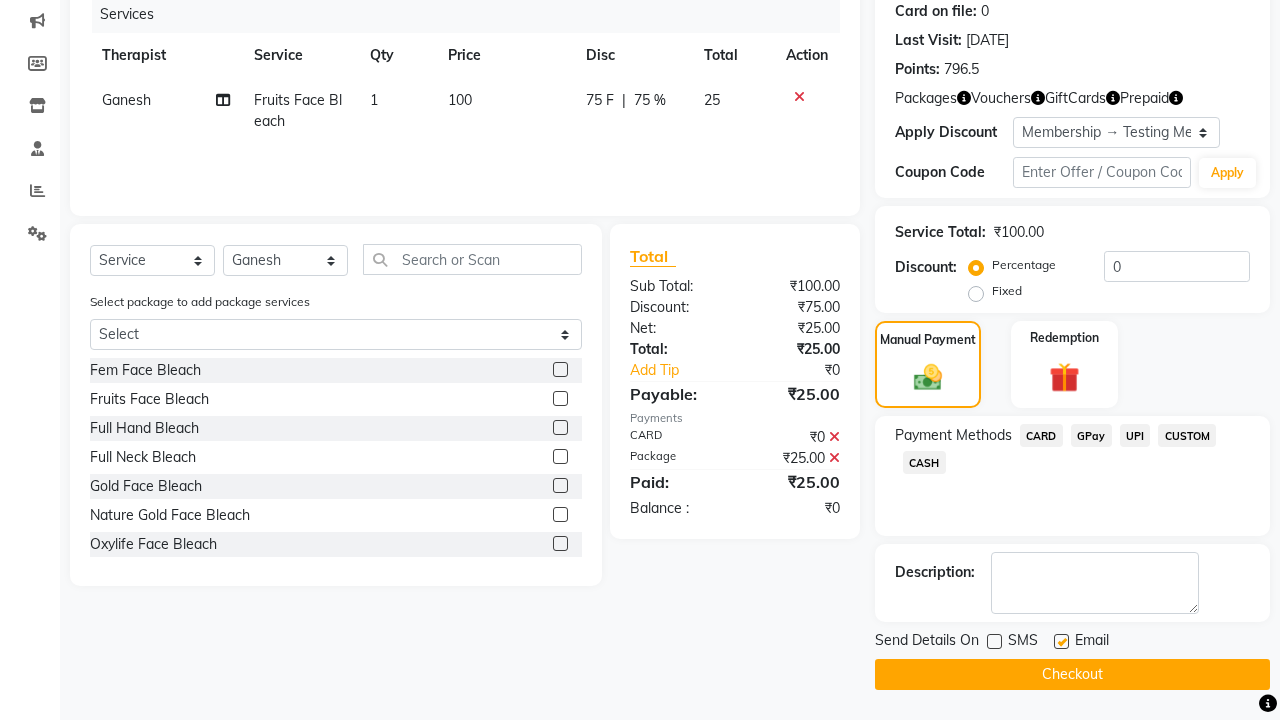 click 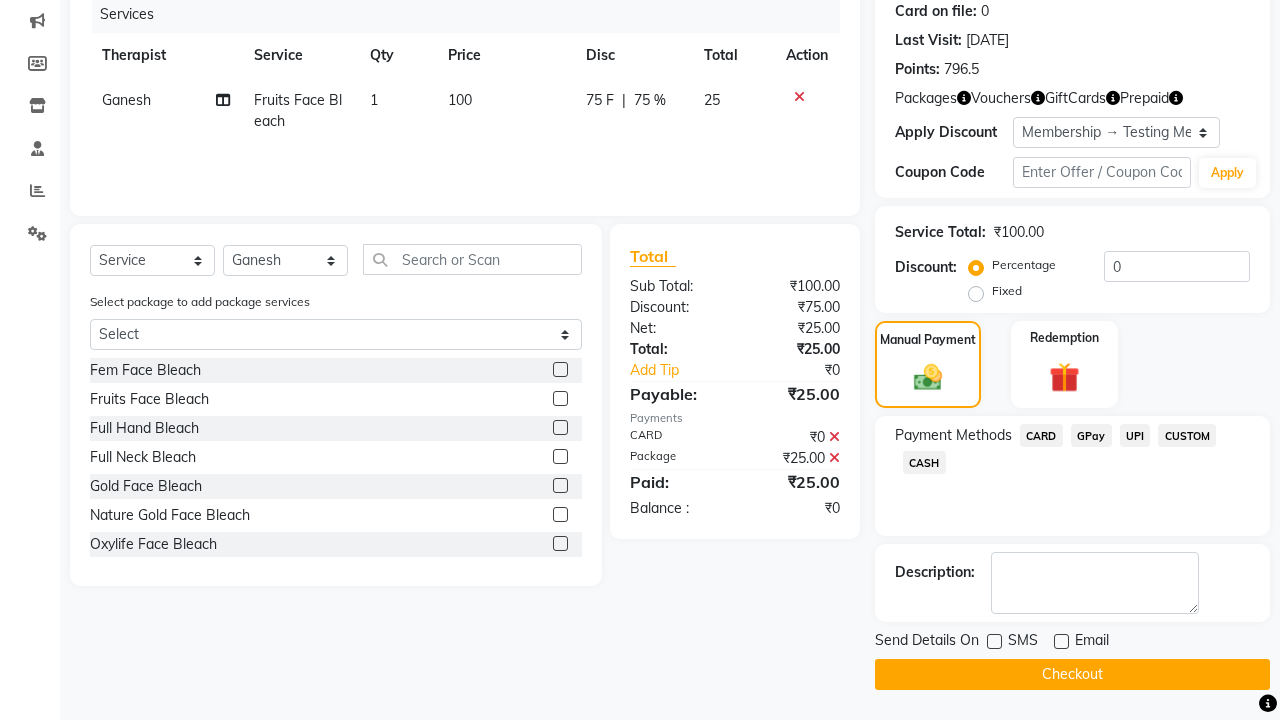 click on "Checkout" 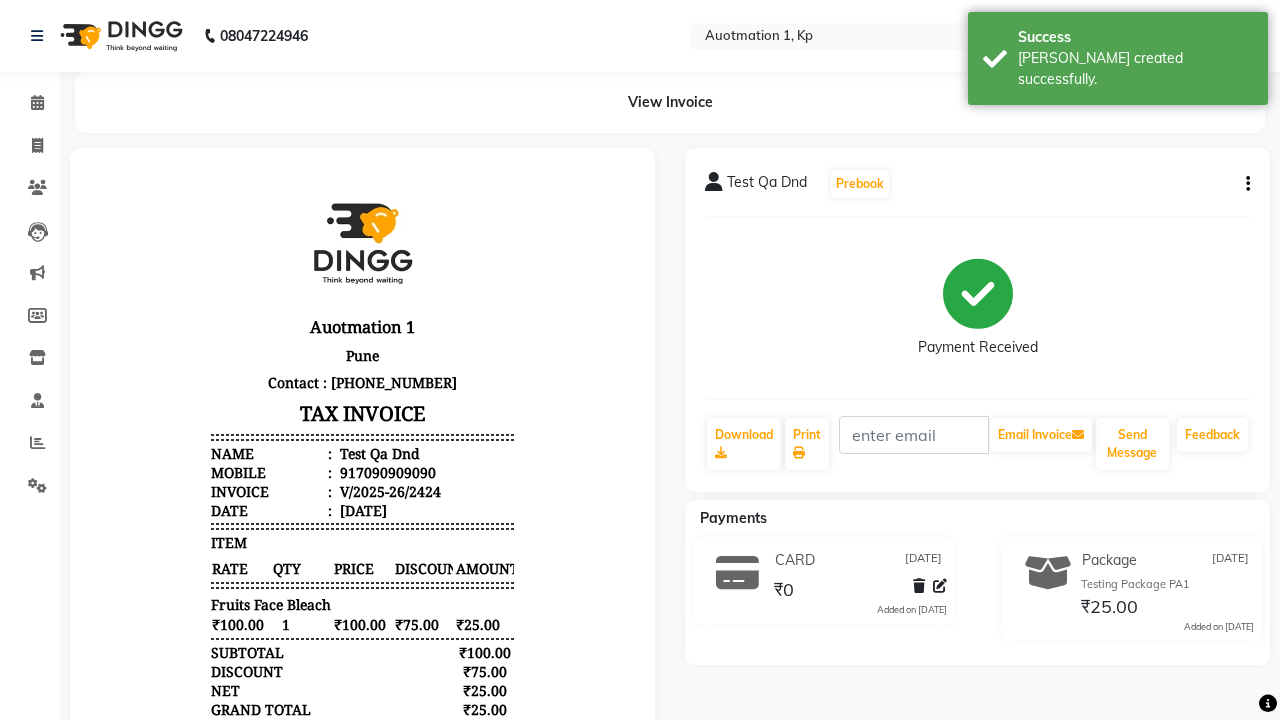 scroll, scrollTop: 0, scrollLeft: 0, axis: both 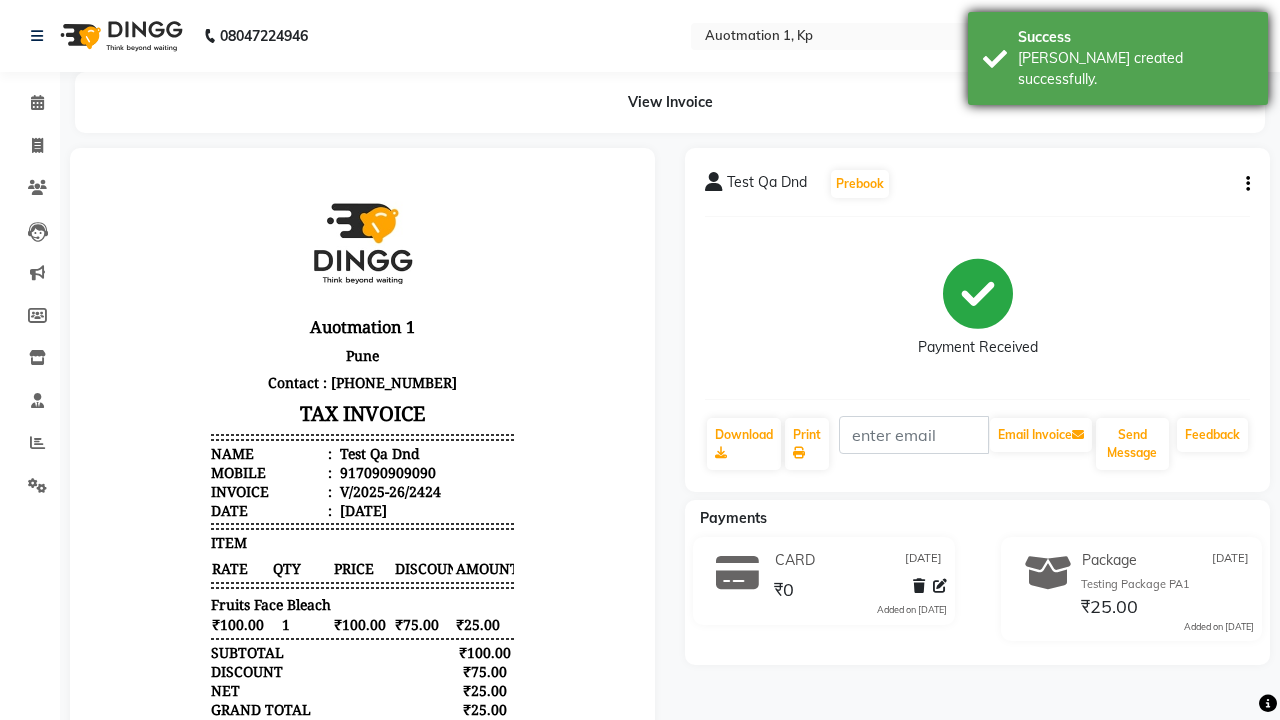 click on "[PERSON_NAME] created successfully." at bounding box center (1135, 69) 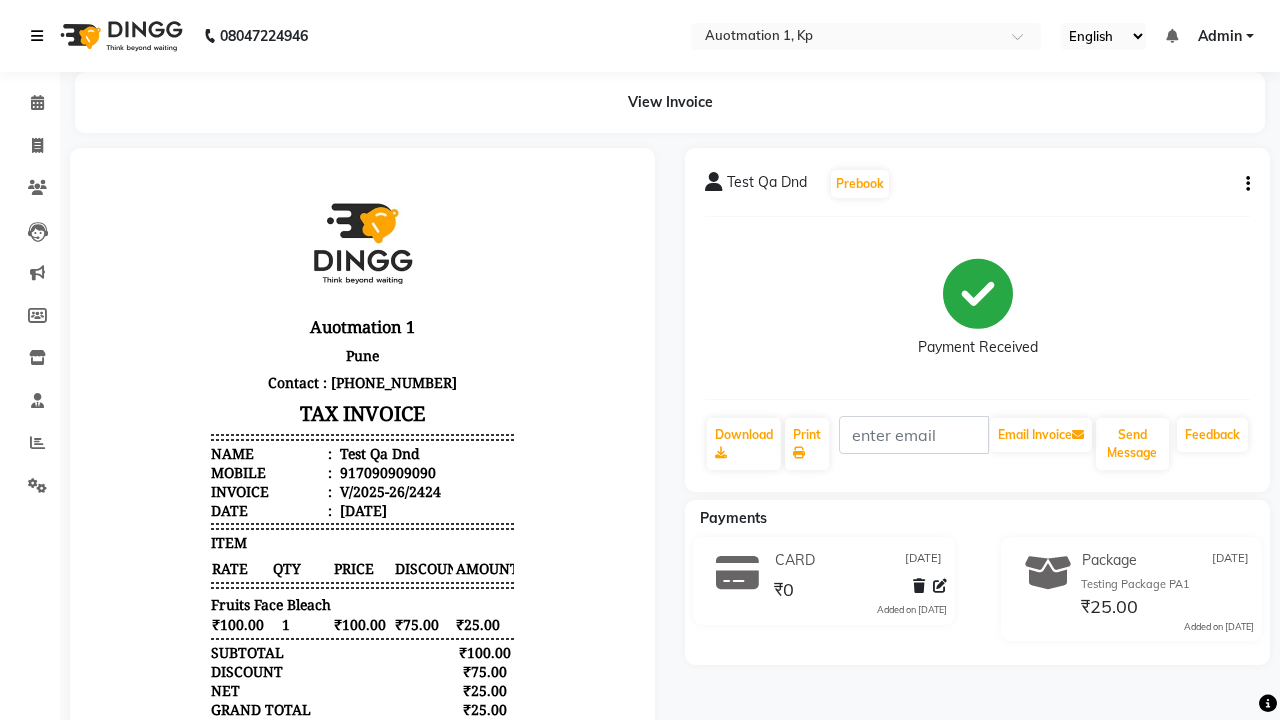 click at bounding box center (37, 36) 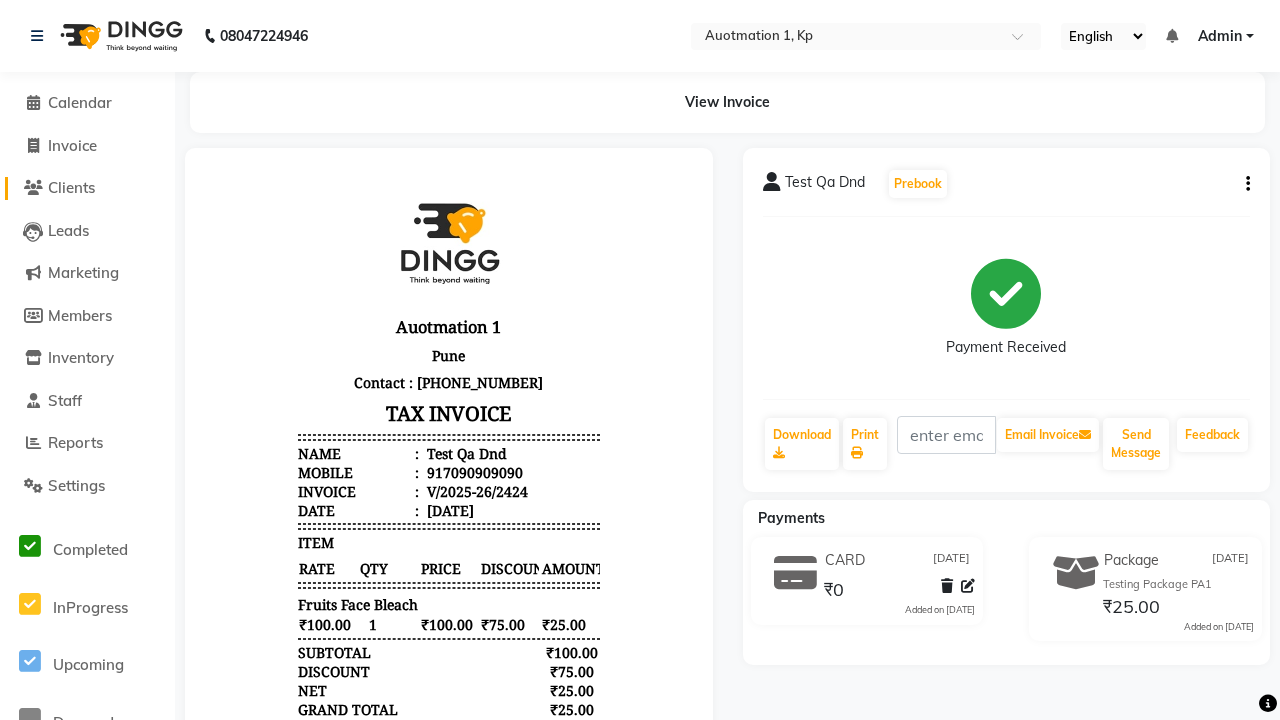 click on "Clients" 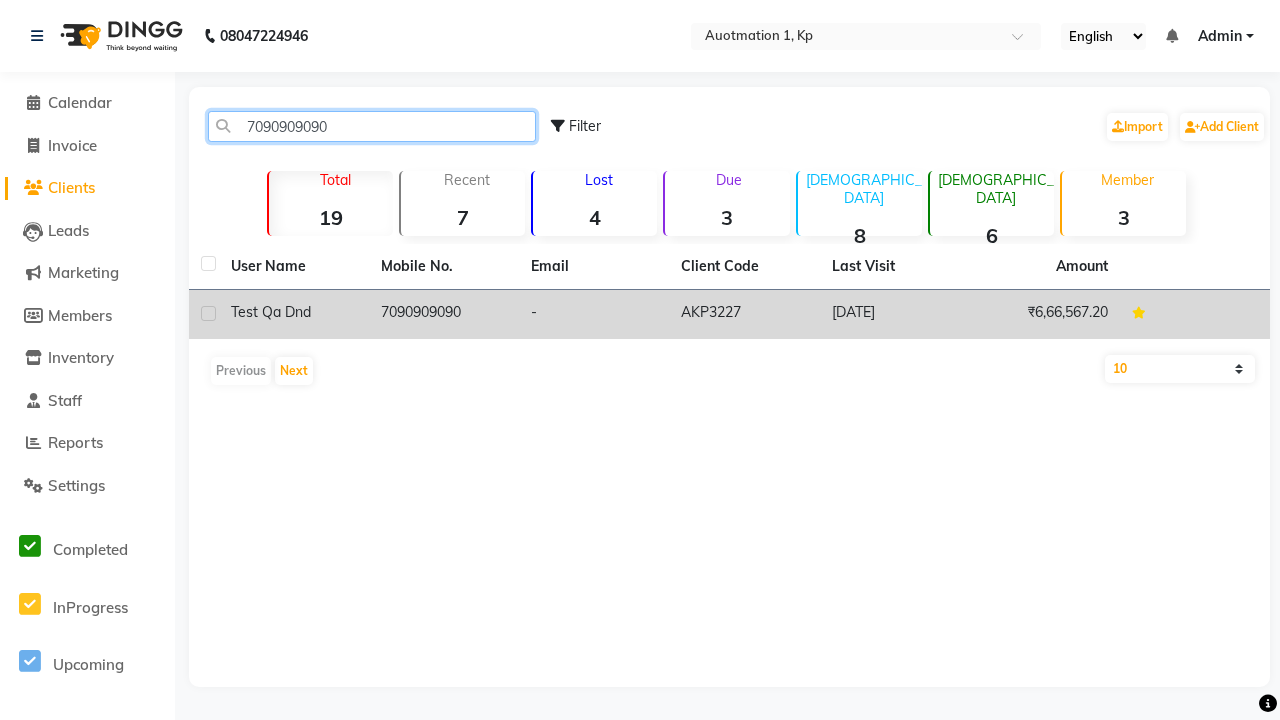 type on "7090909090" 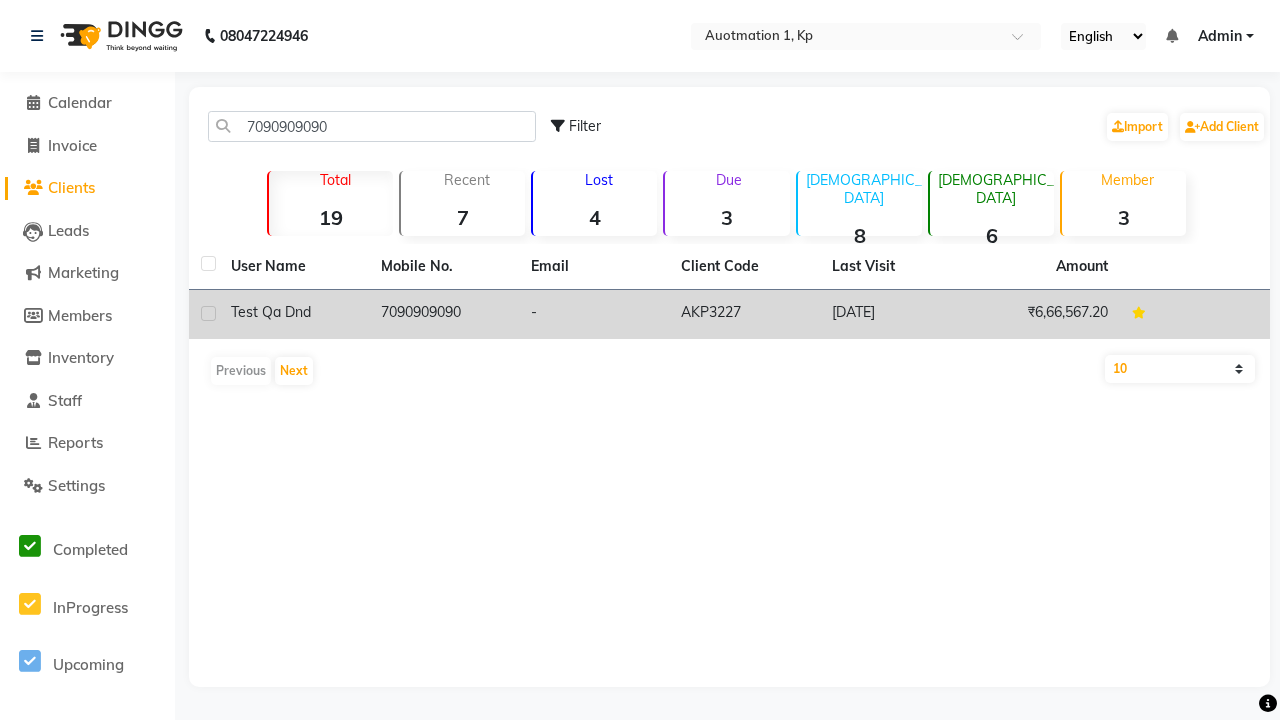 click on "7090909090" 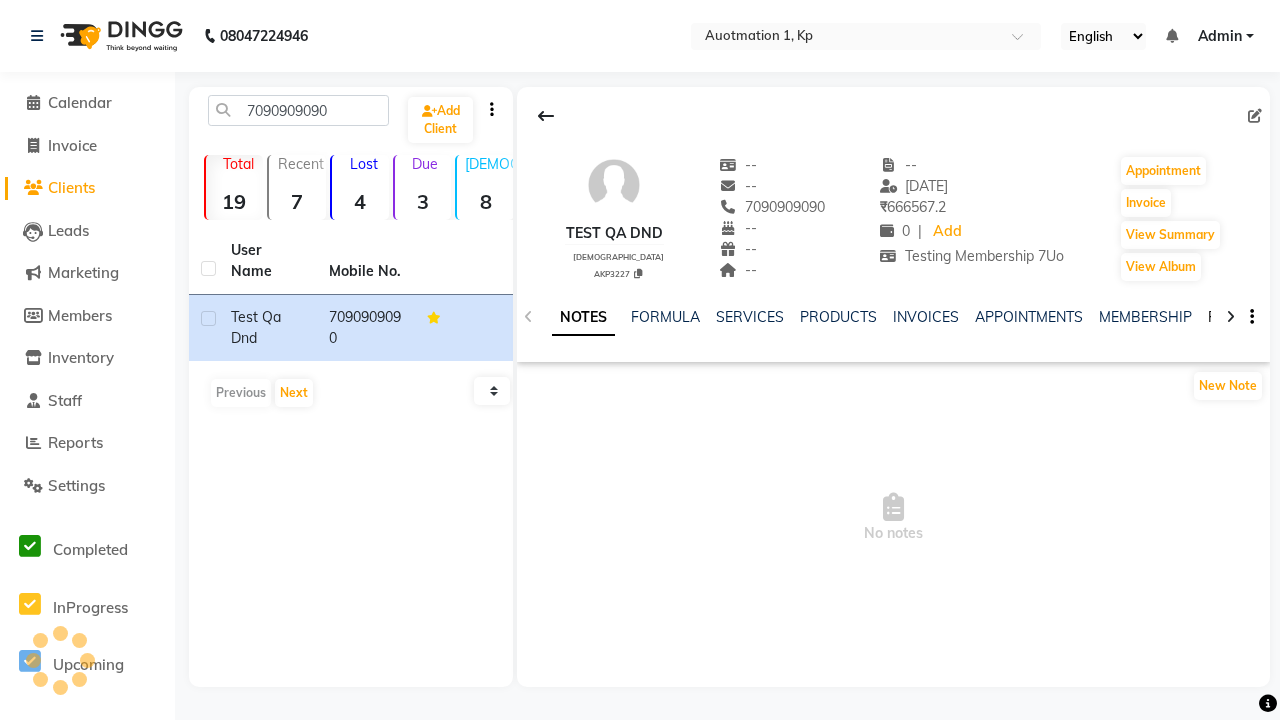 click on "PACKAGES" 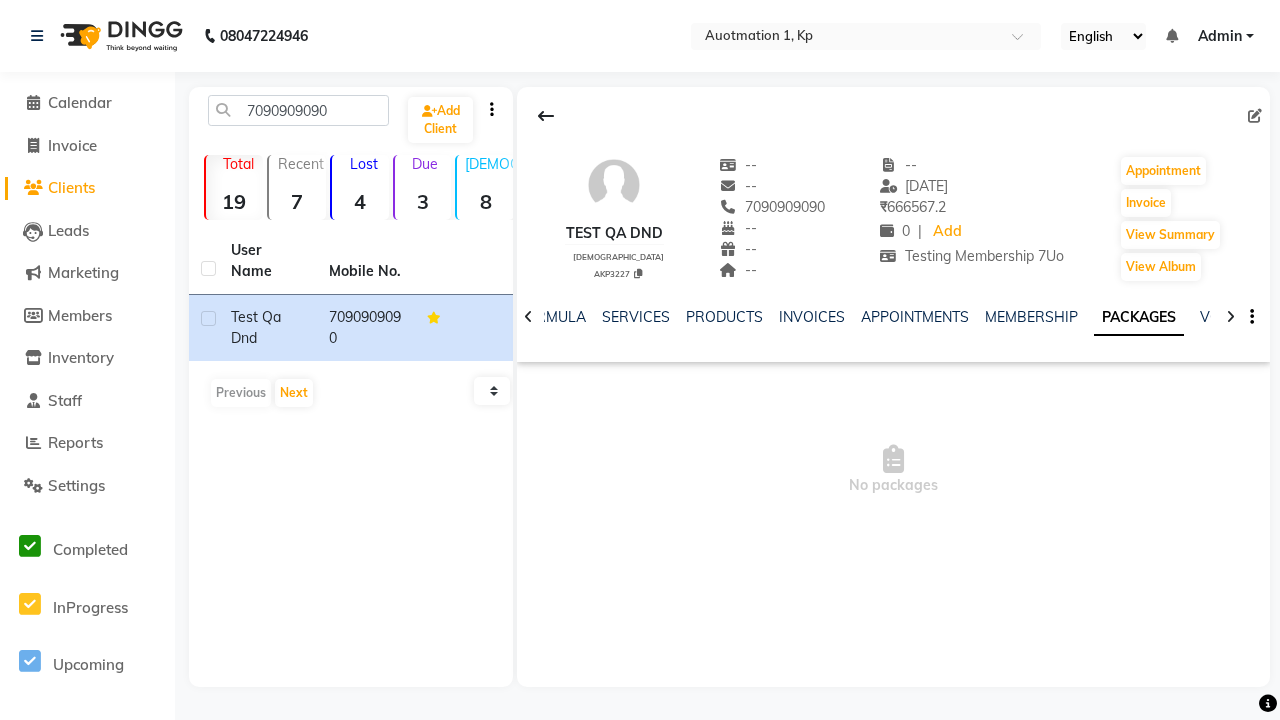 scroll, scrollTop: 0, scrollLeft: 71, axis: horizontal 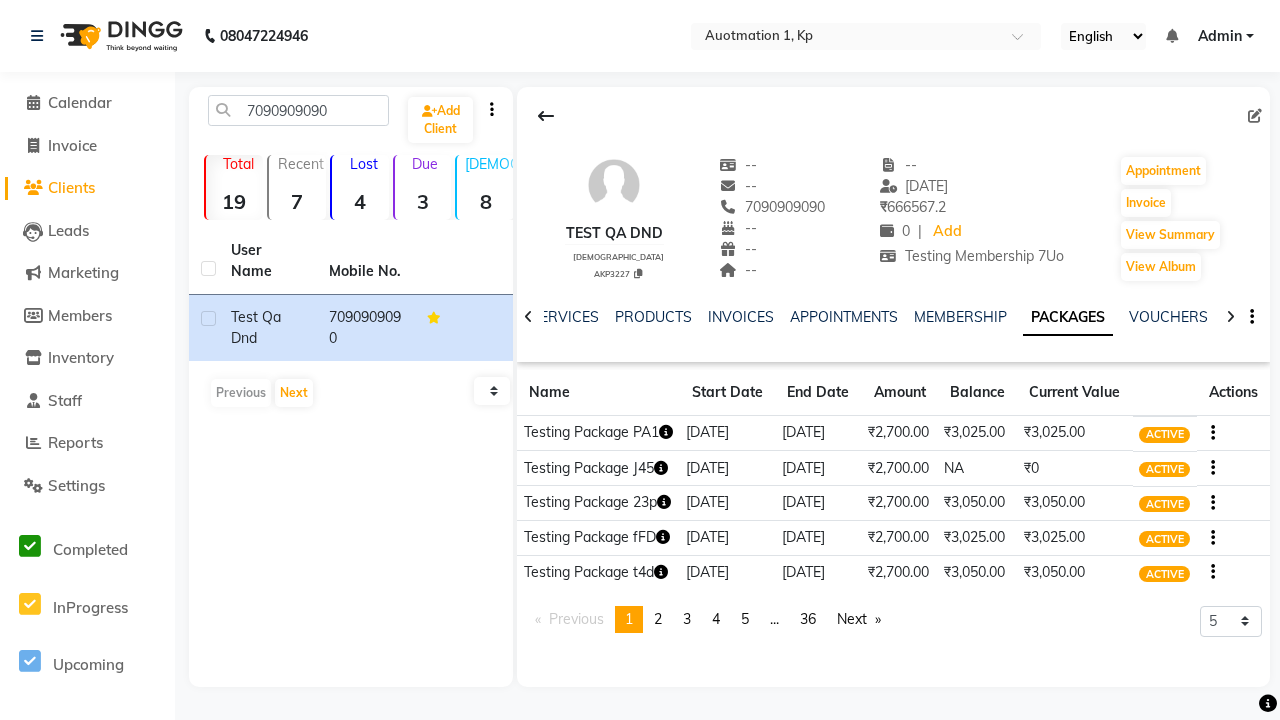 click 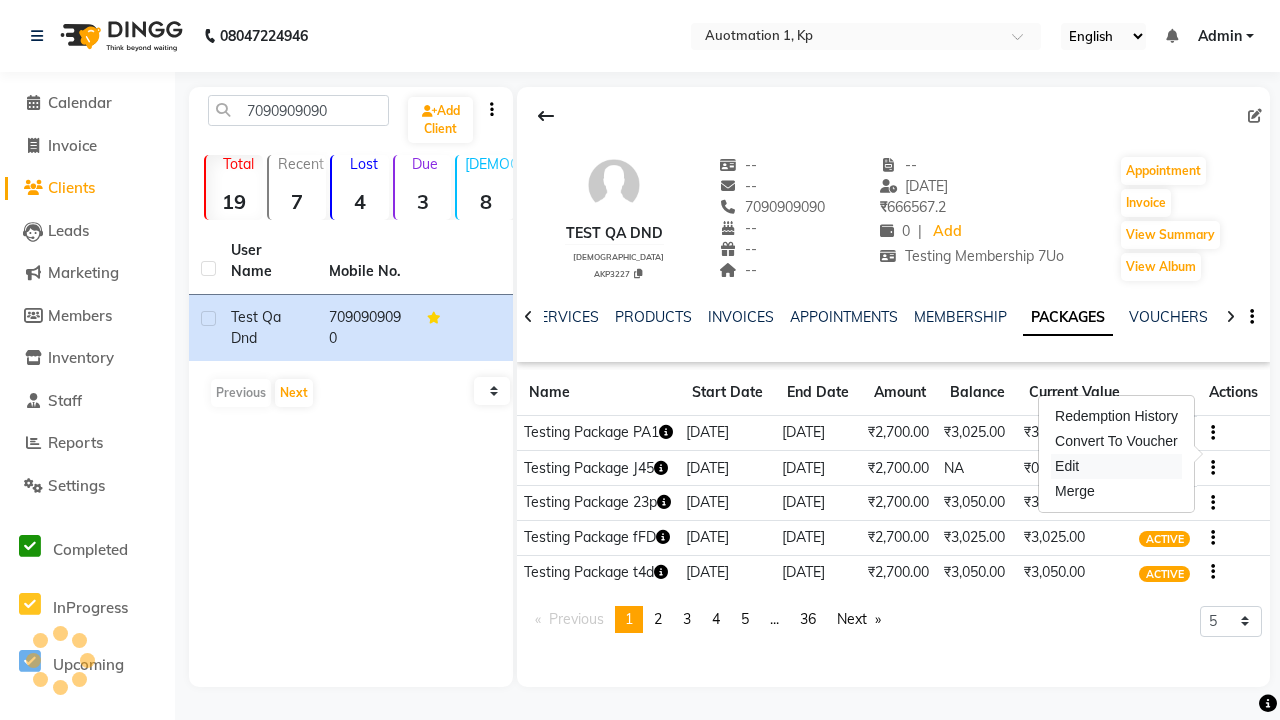 click on "Edit" at bounding box center (1116, 466) 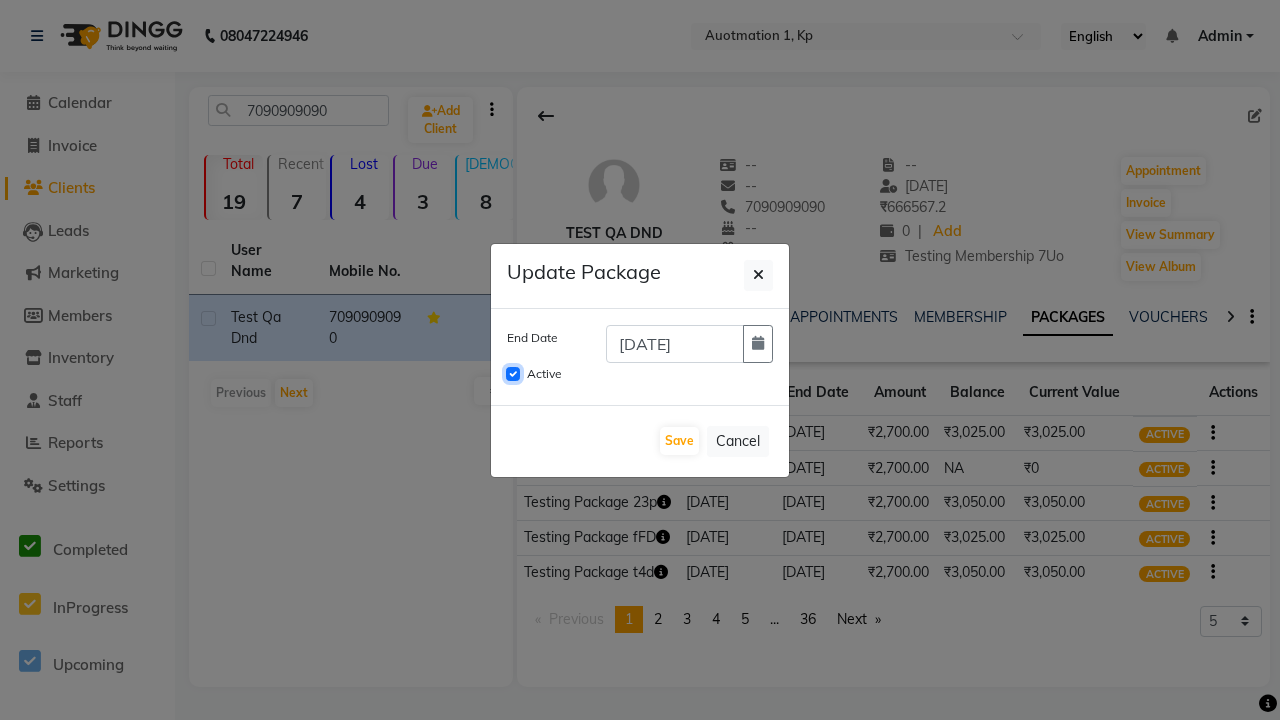 click on "Active" at bounding box center [513, 374] 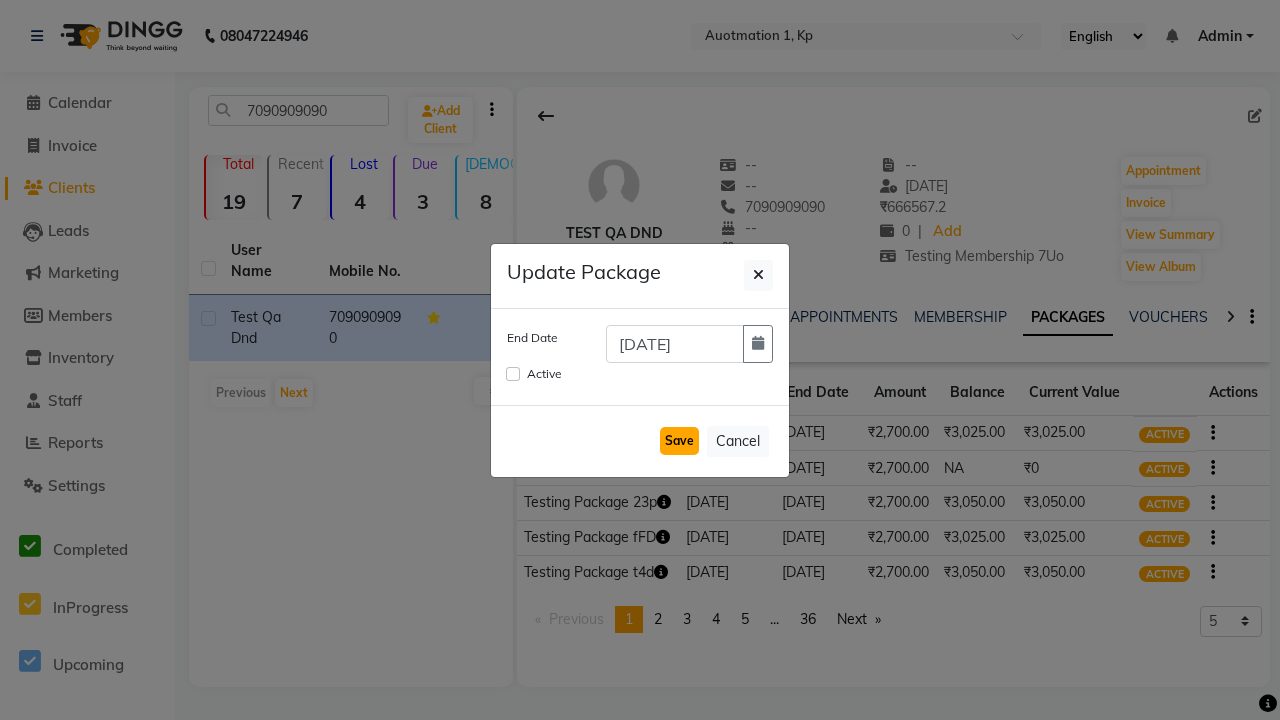 click on "Save" 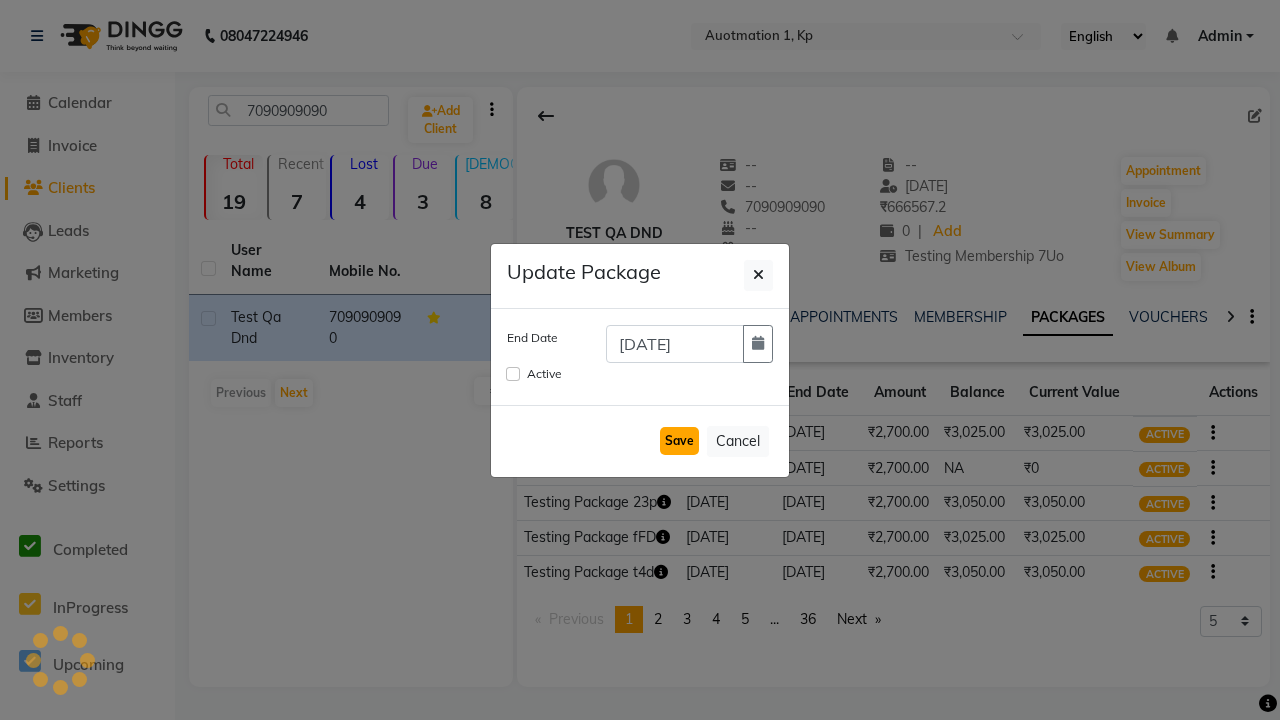 type 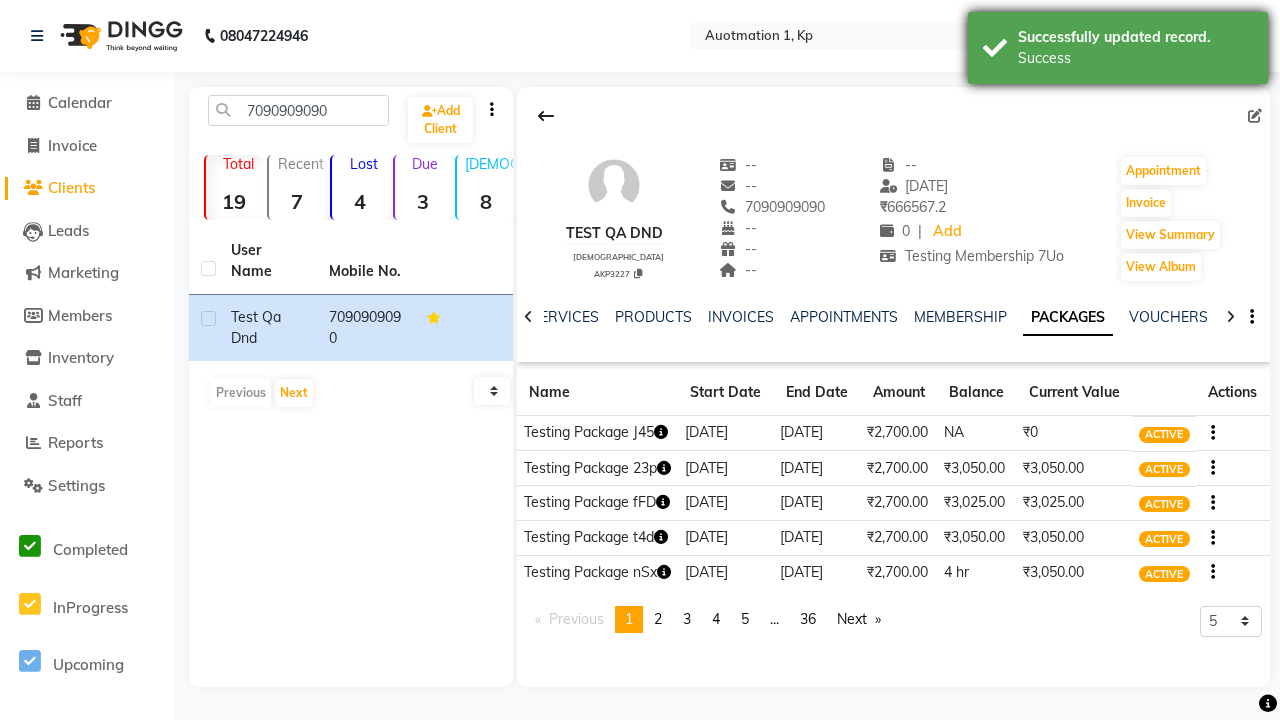 click on "Success" at bounding box center (1135, 58) 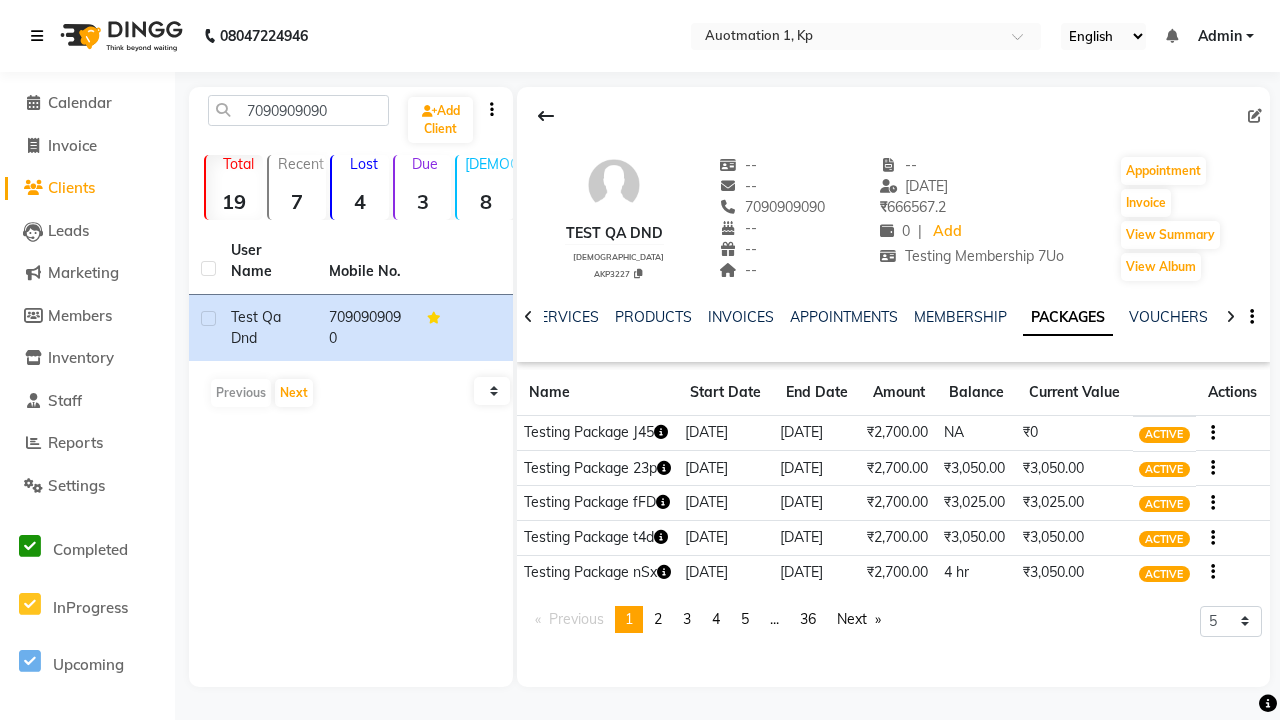 click at bounding box center (37, 36) 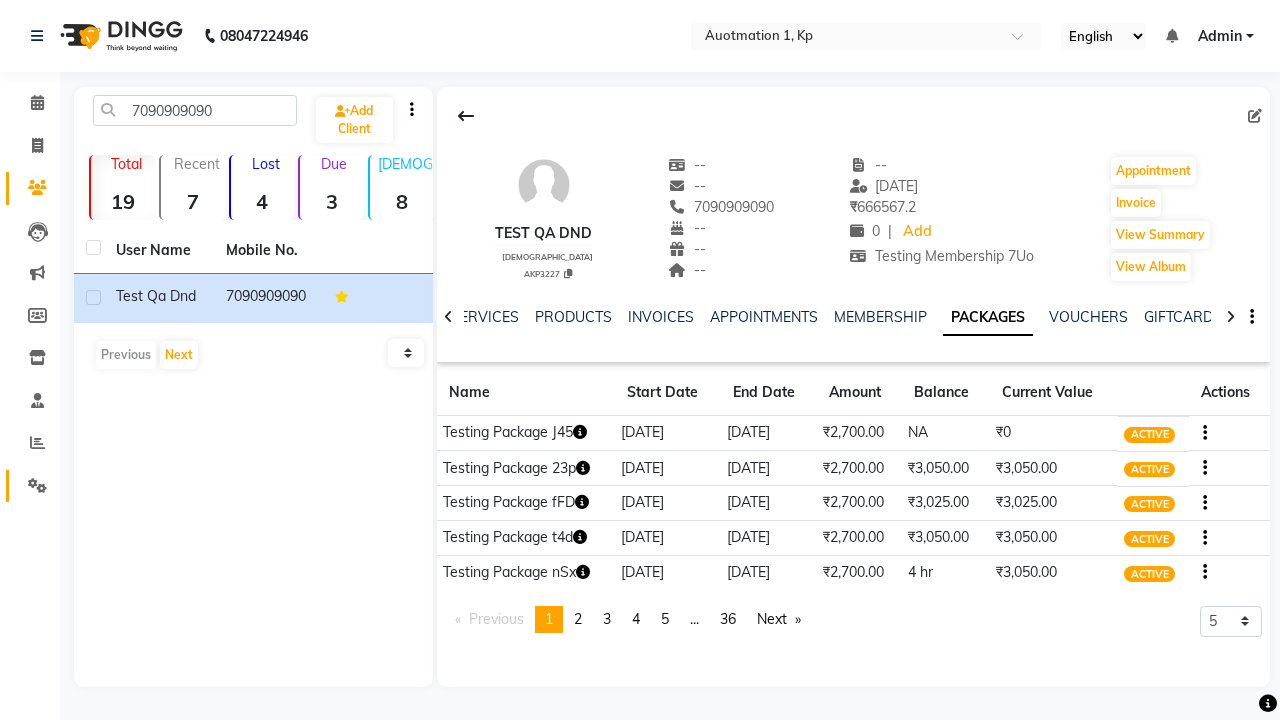 click 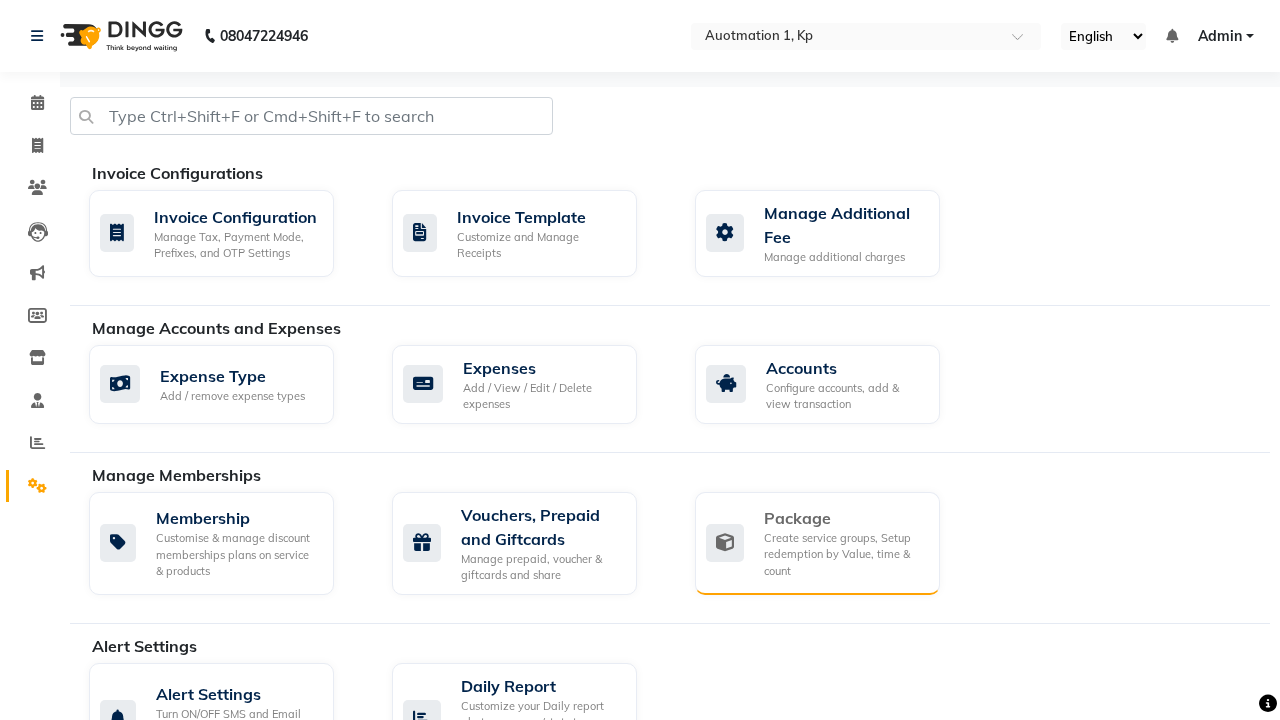 click on "Package" 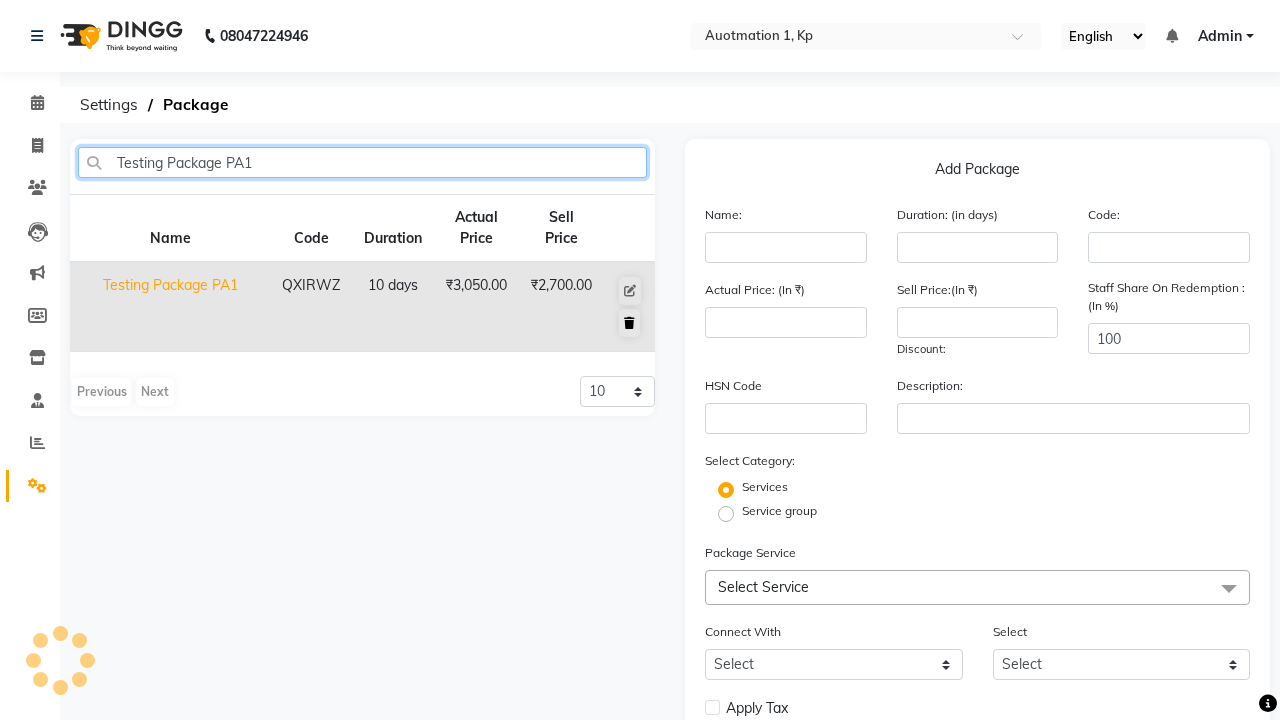 type on "Testing Package PA1" 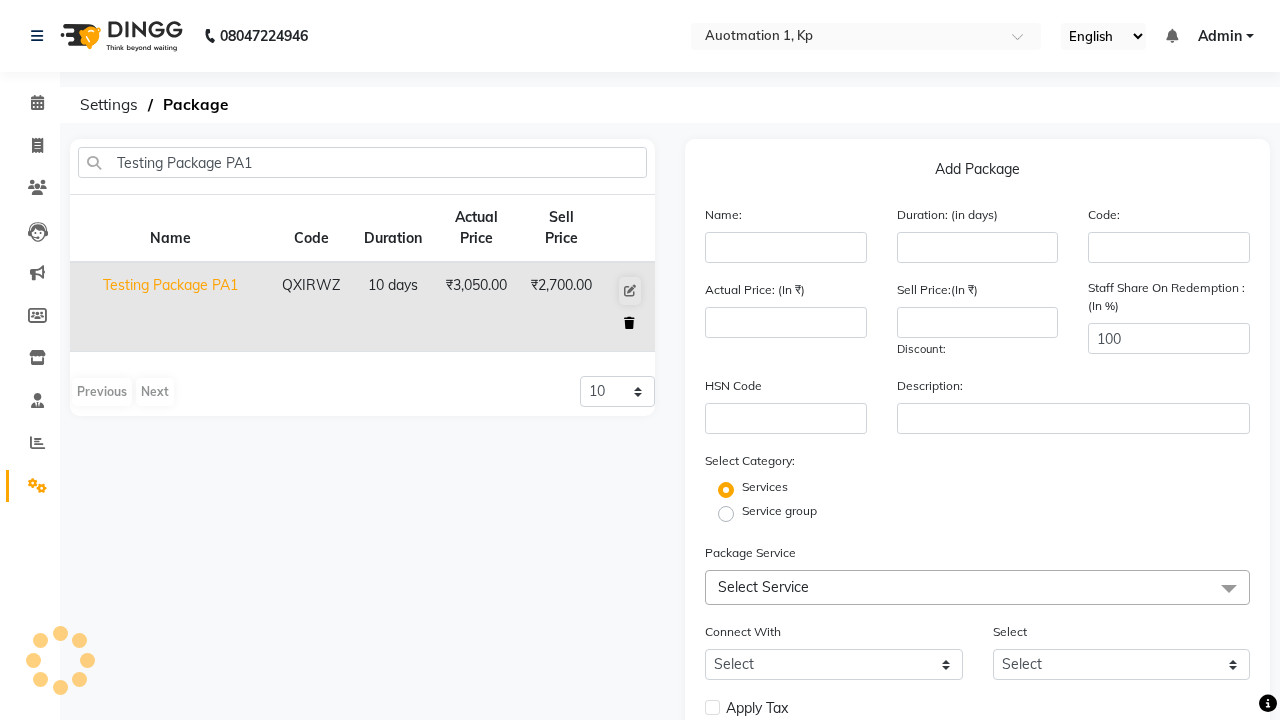 click 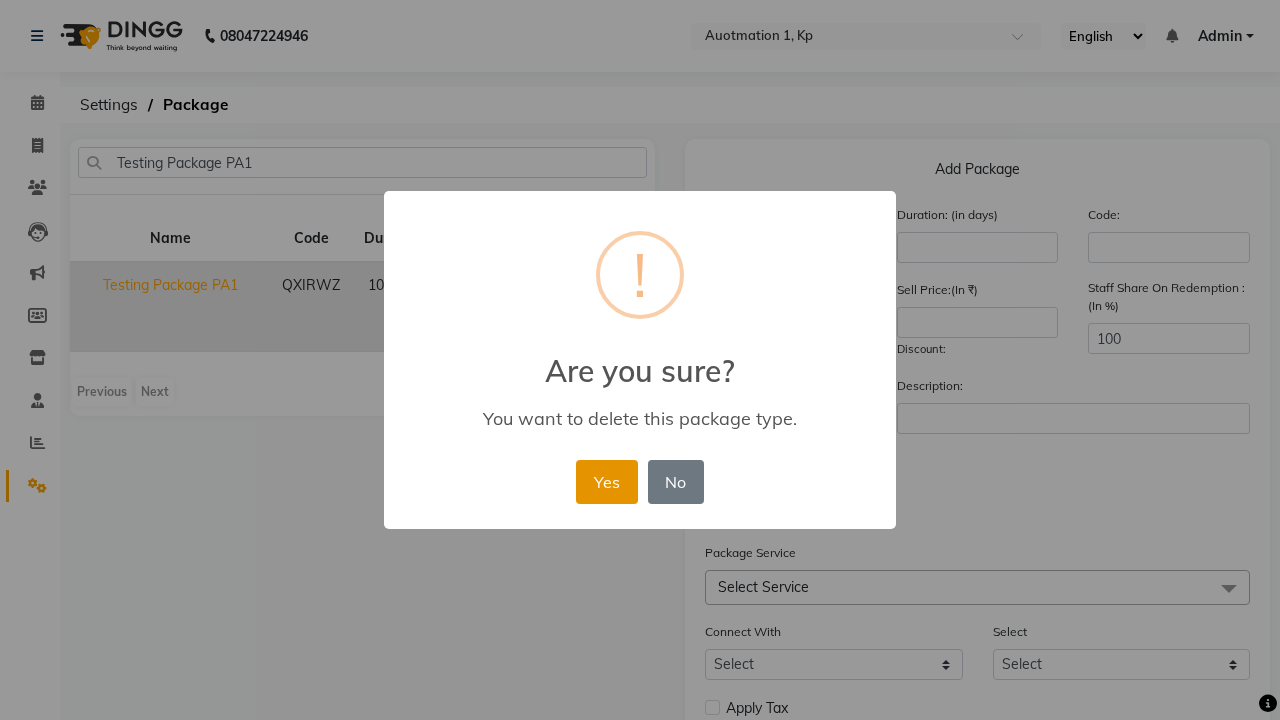 click on "Yes" at bounding box center [606, 482] 